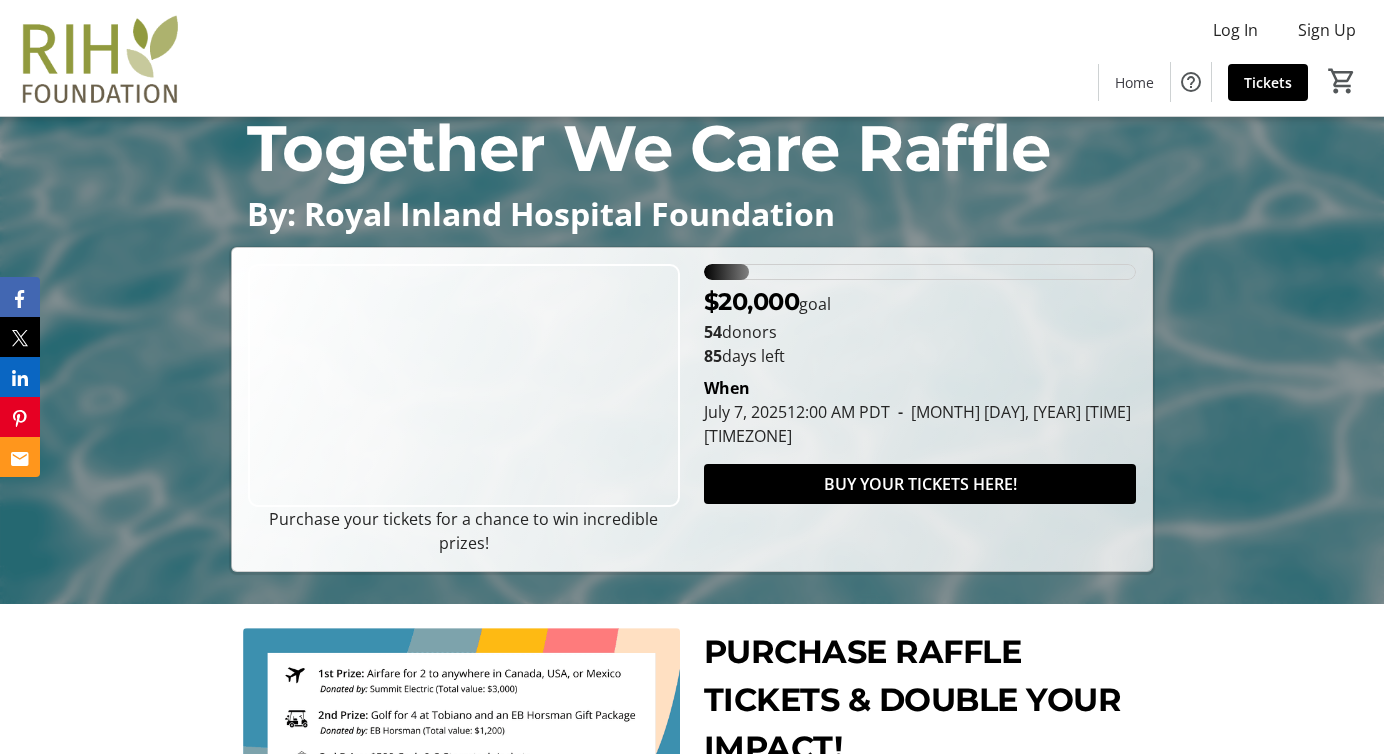 scroll, scrollTop: 160, scrollLeft: 0, axis: vertical 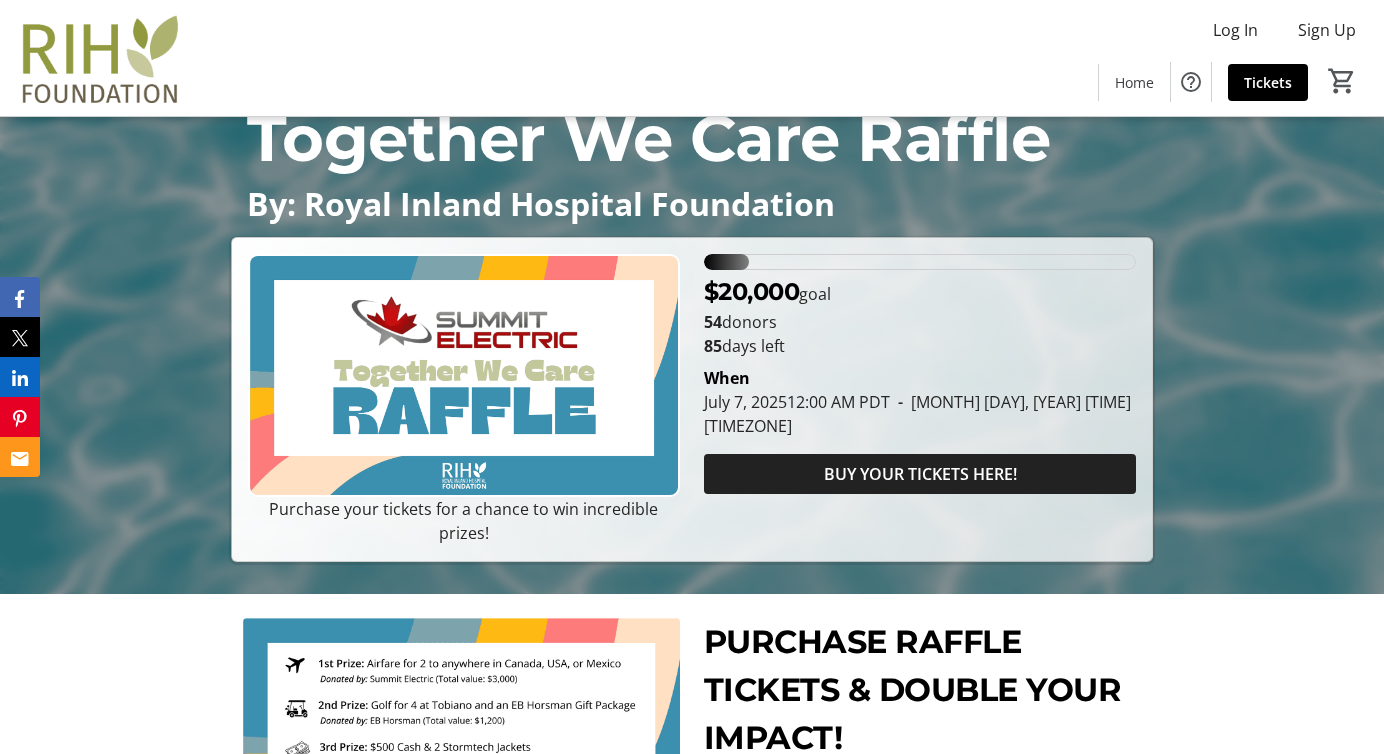 click on "BUY YOUR TICKETS HERE!" at bounding box center (920, 474) 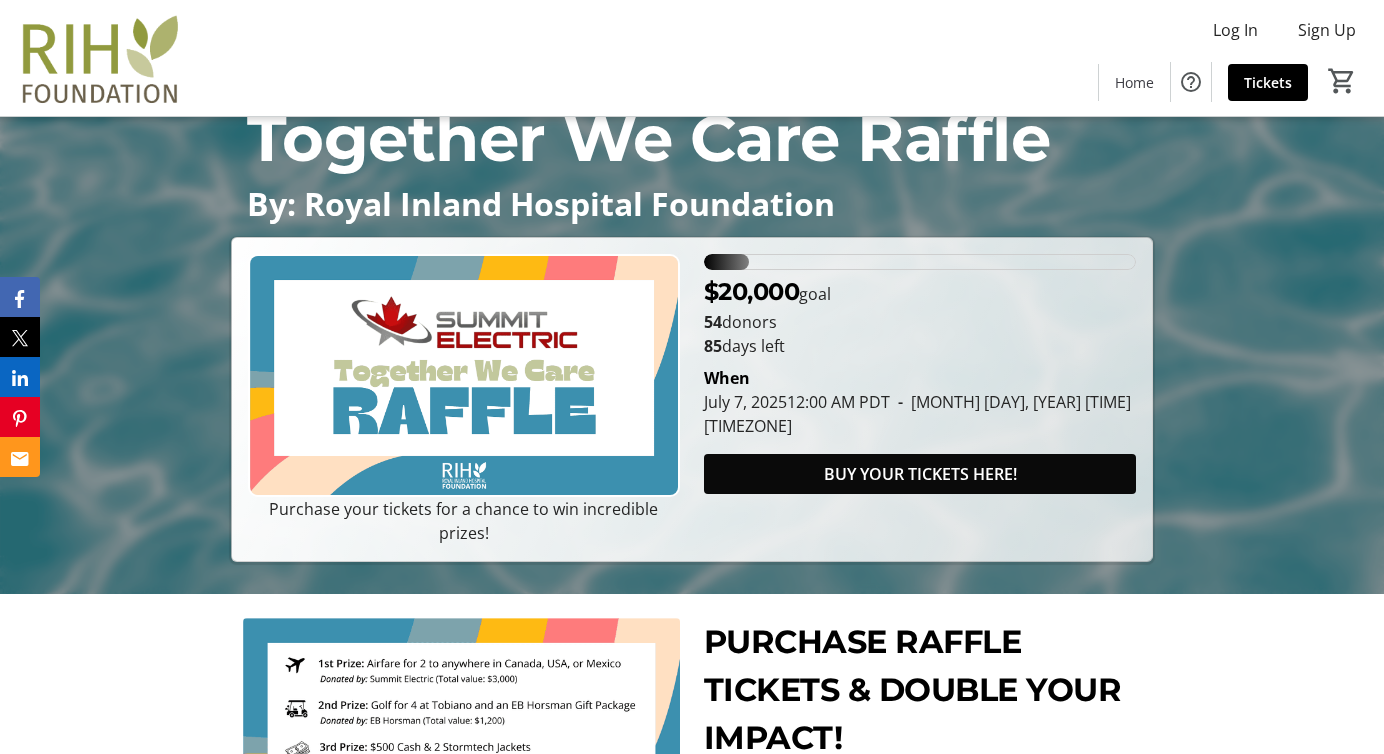 scroll, scrollTop: 0, scrollLeft: 0, axis: both 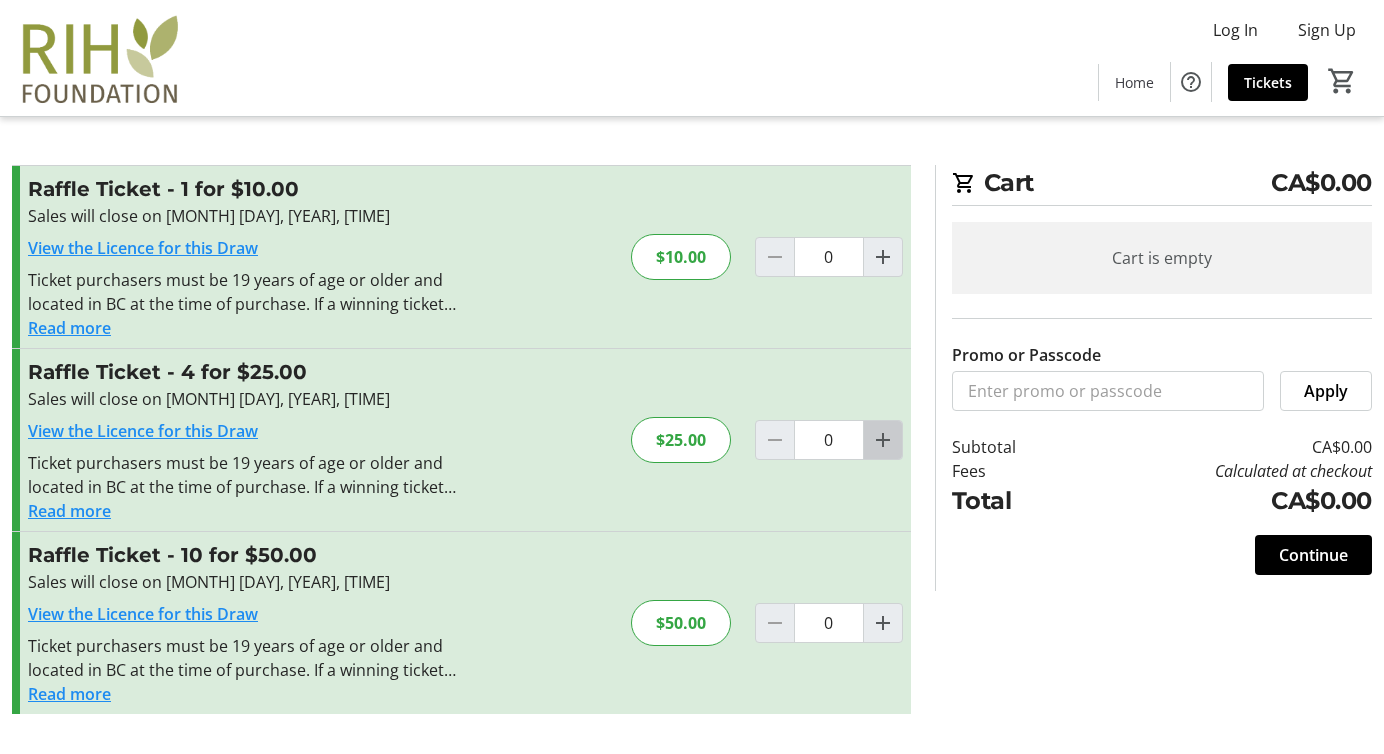click at bounding box center [883, 257] 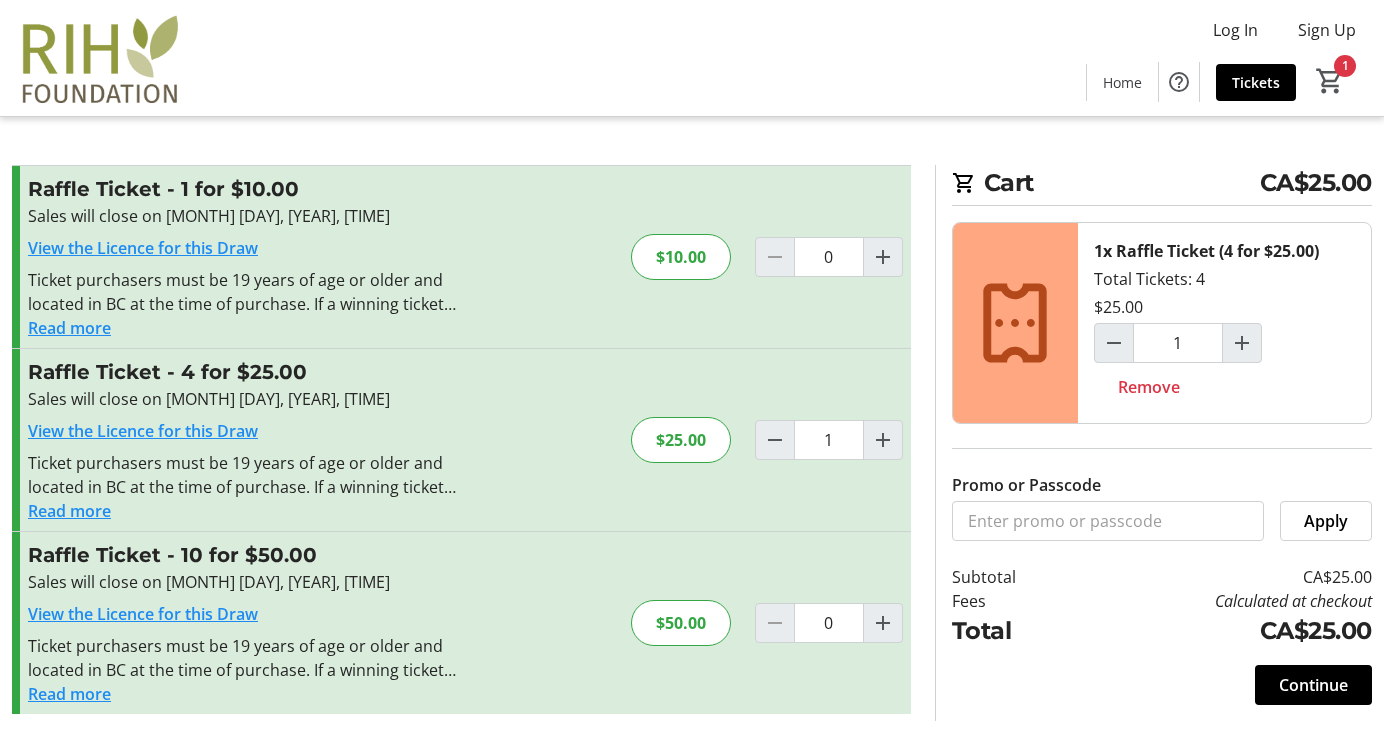 scroll, scrollTop: 0, scrollLeft: 0, axis: both 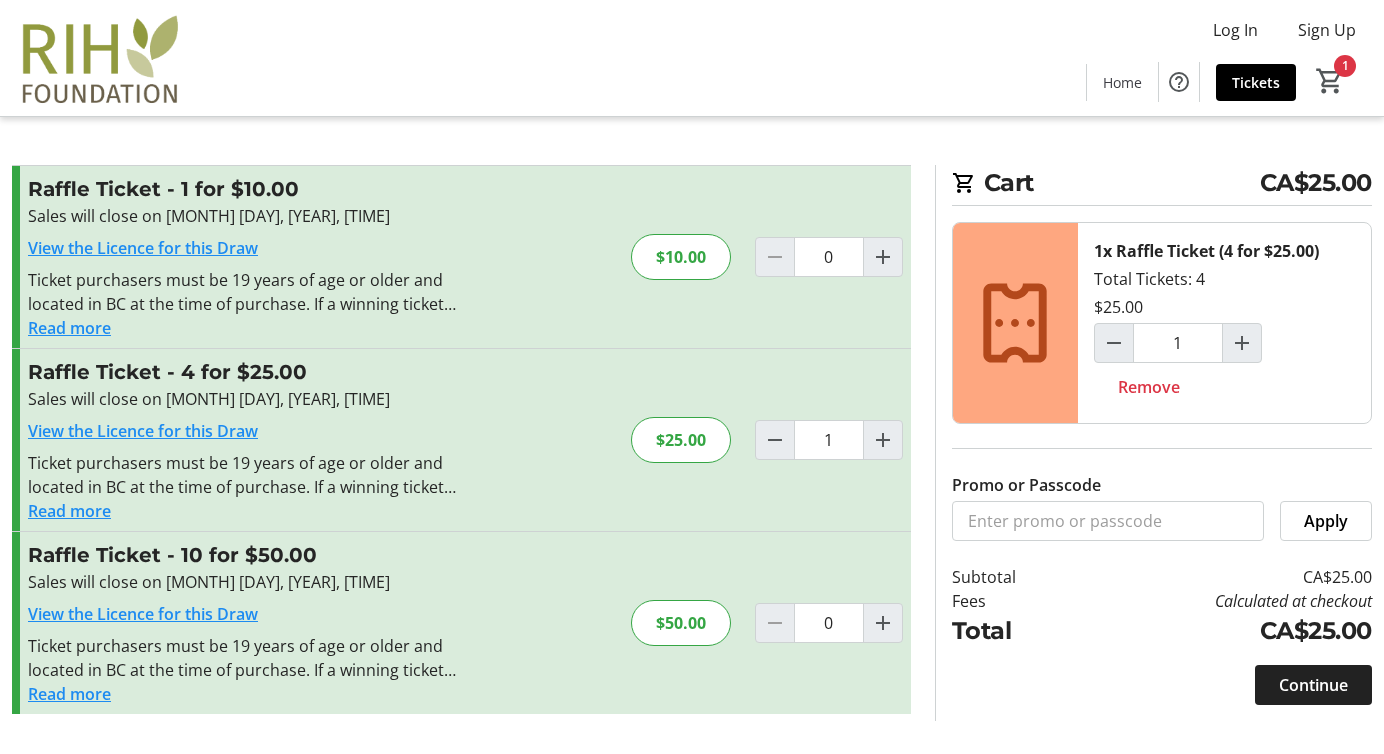 click on "Continue" at bounding box center (1313, 685) 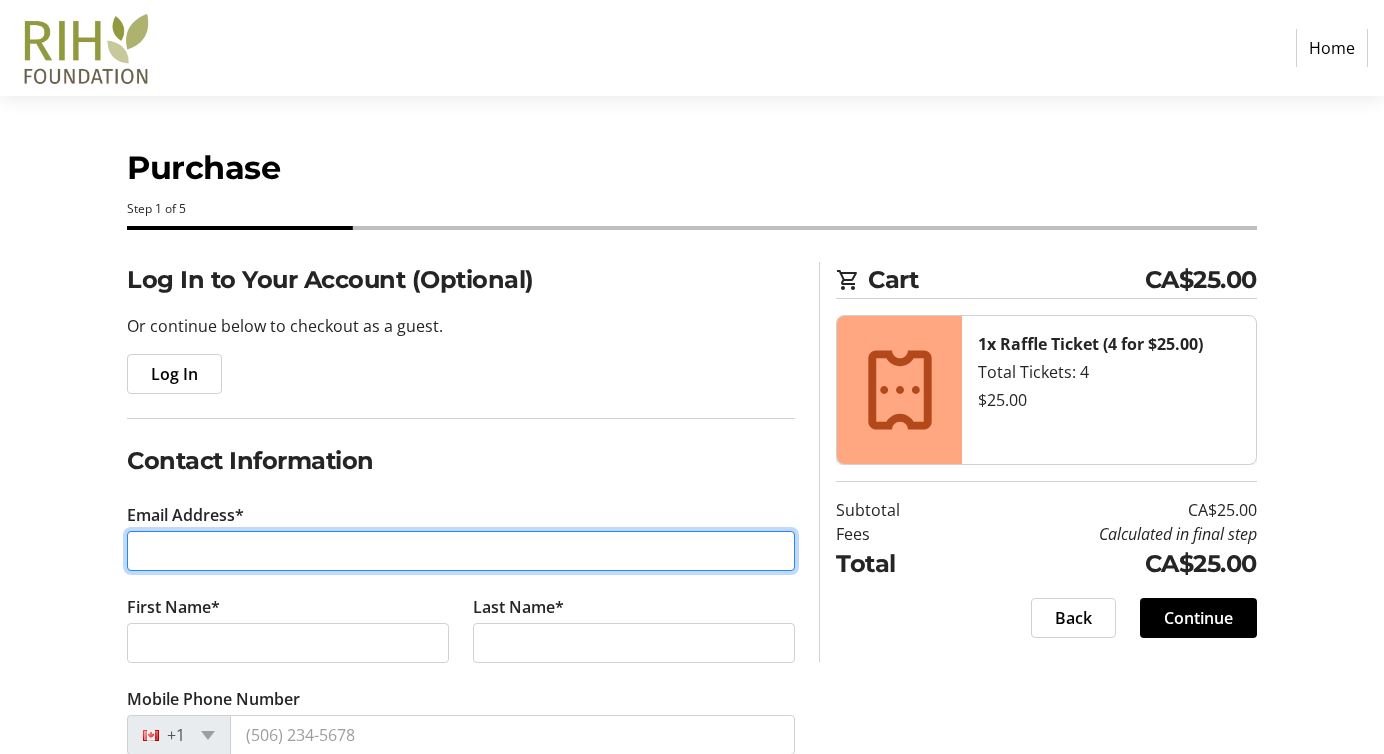 click on "Email Address*" at bounding box center (461, 551) 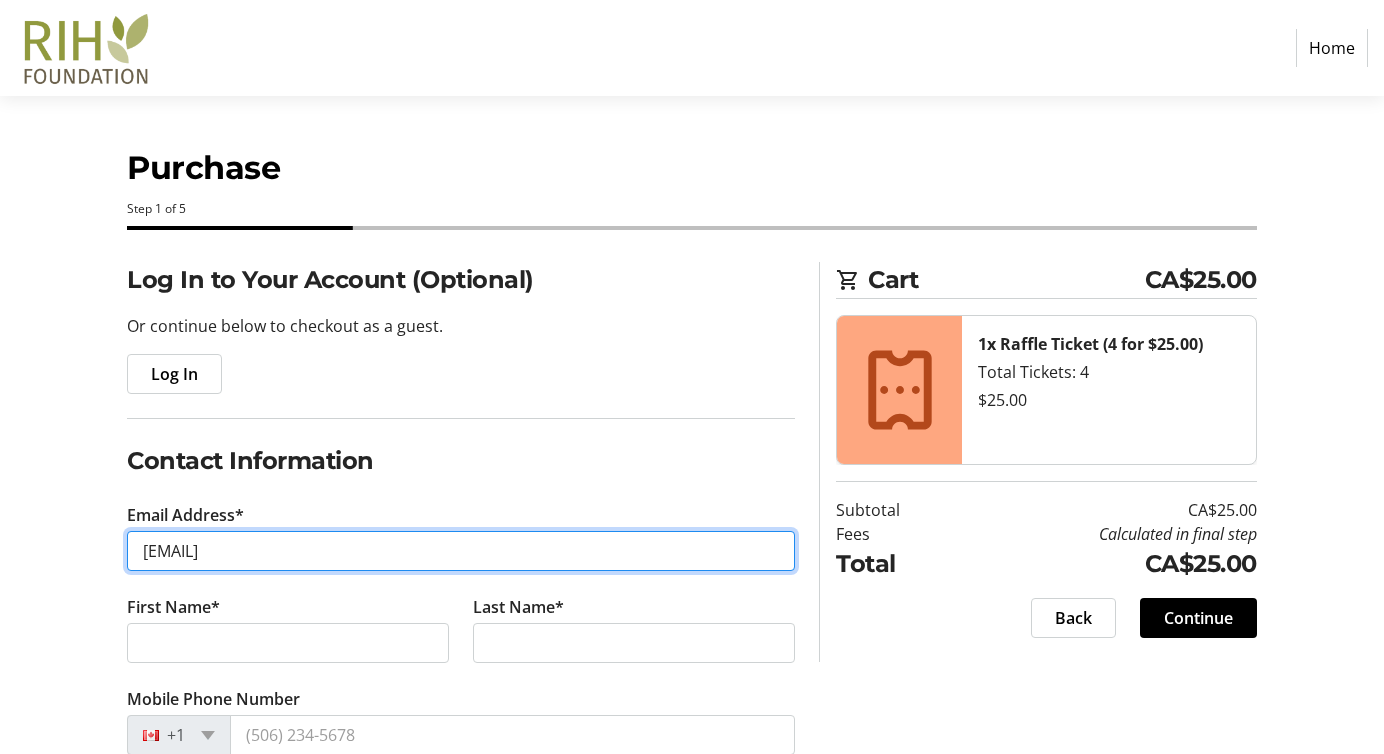 type on "[EMAIL]" 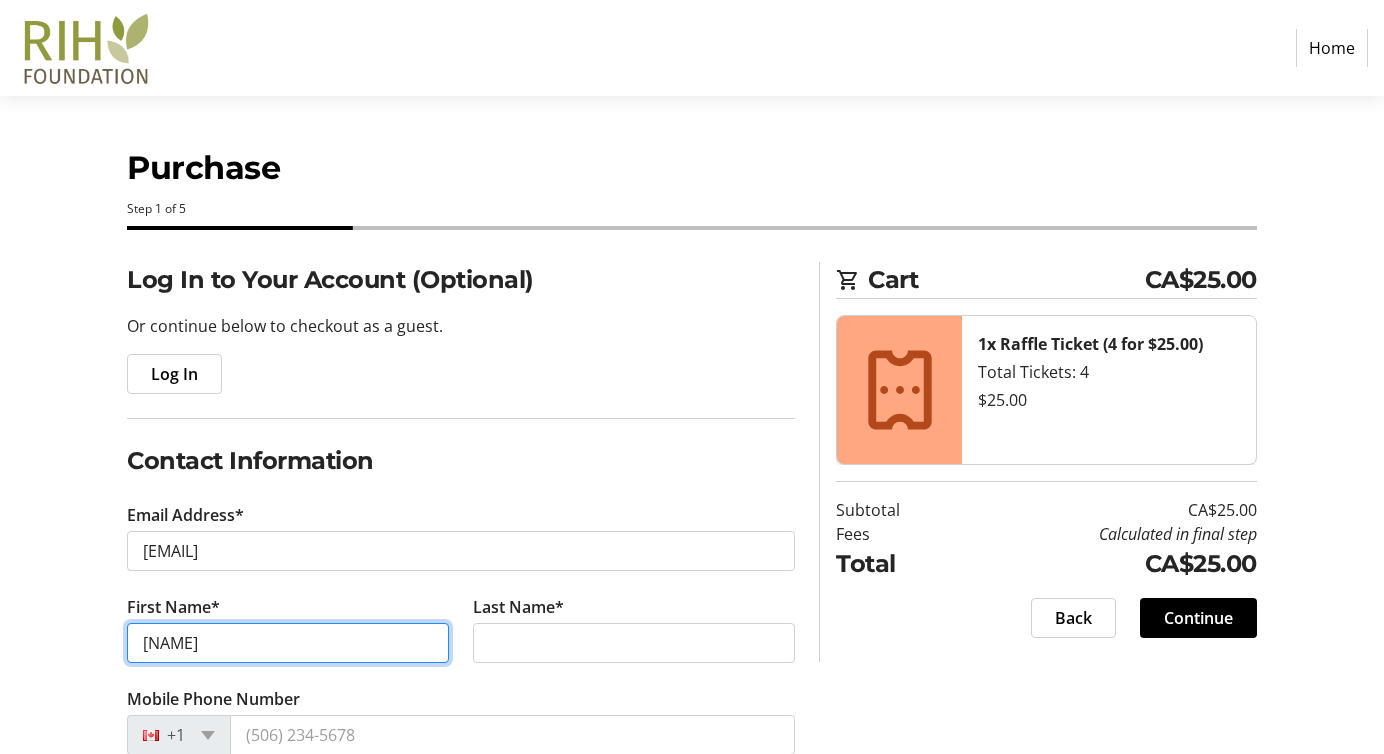 type on "[NAME]" 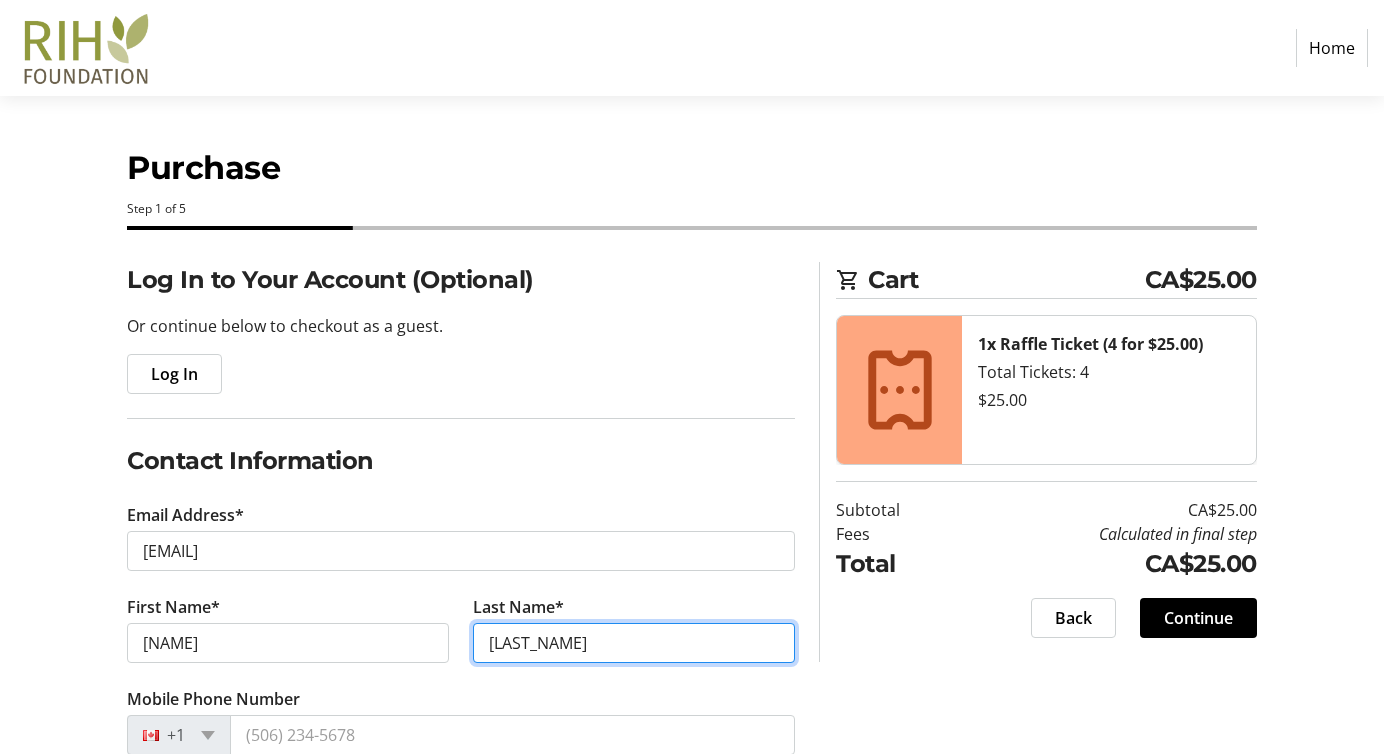 type on "[LAST_NAME]" 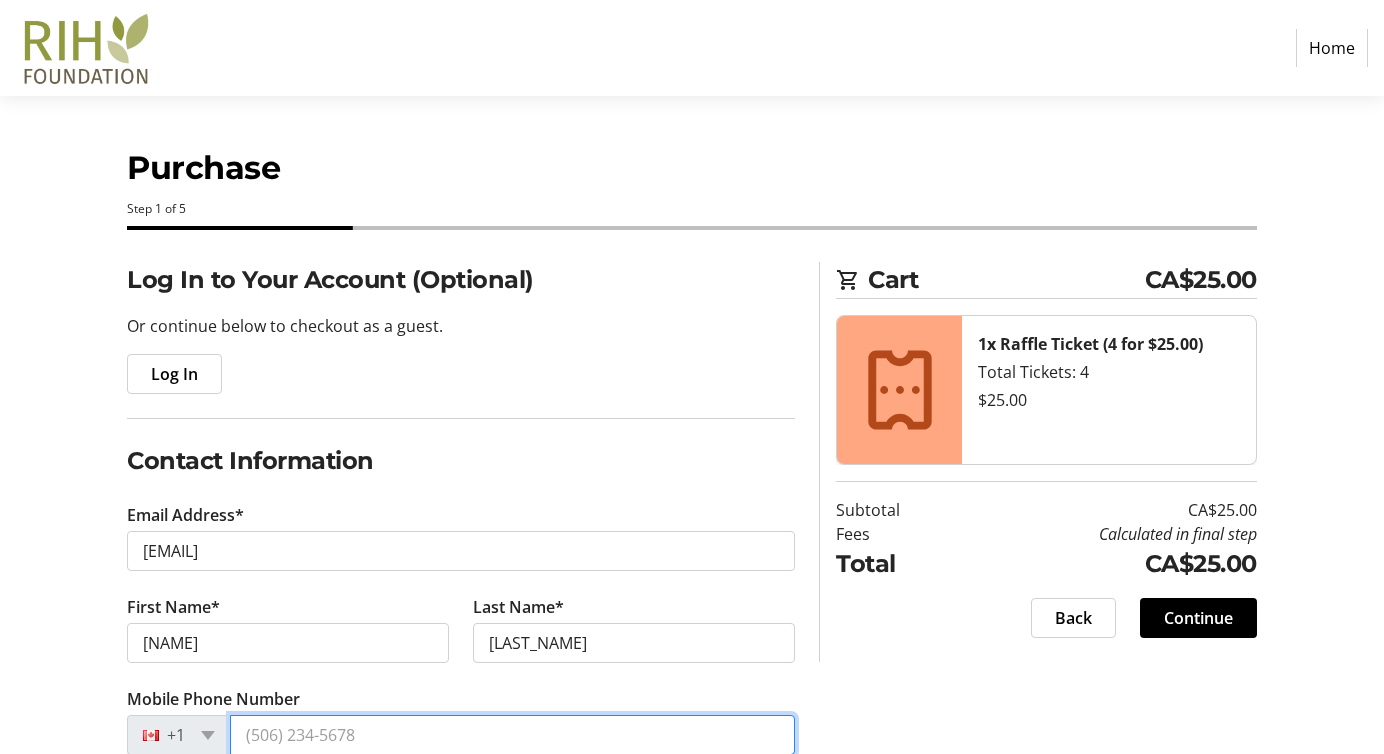 click on "Mobile Phone Number" at bounding box center (512, 735) 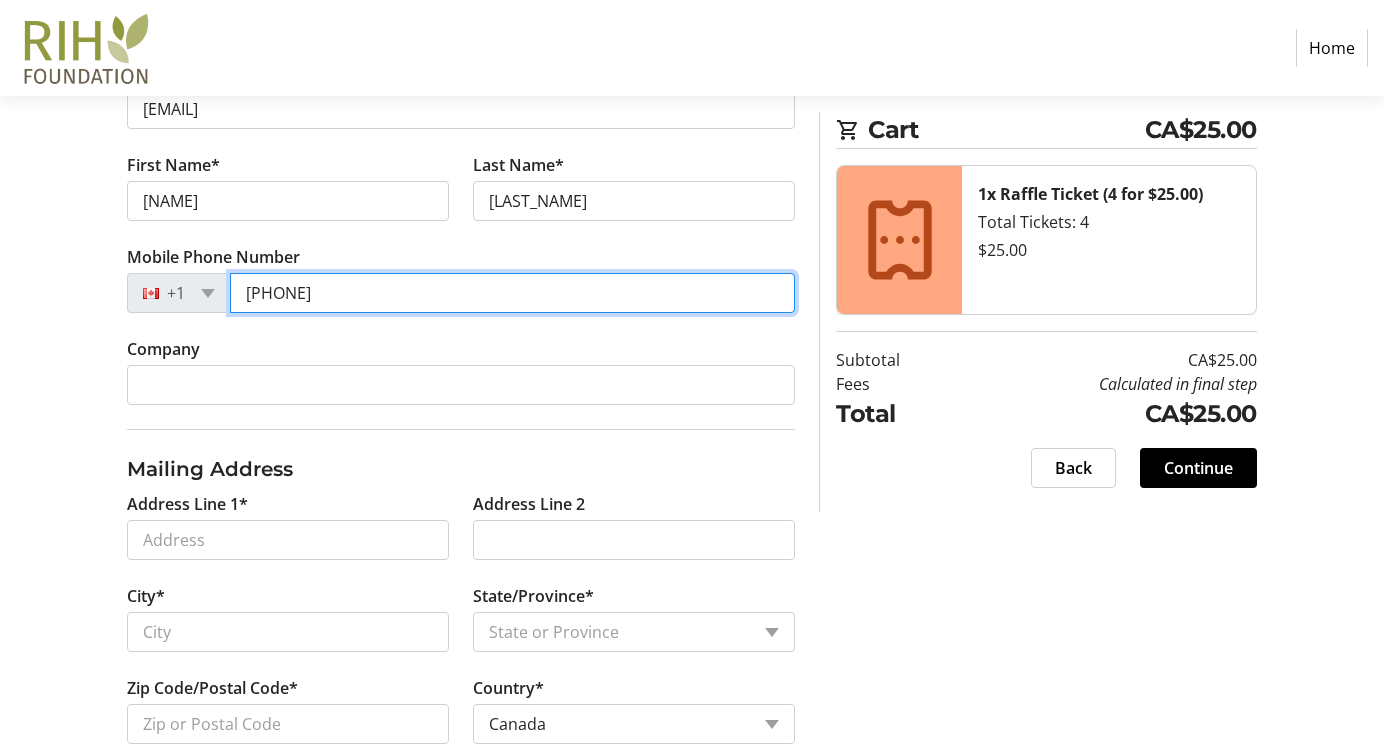 scroll, scrollTop: 446, scrollLeft: 0, axis: vertical 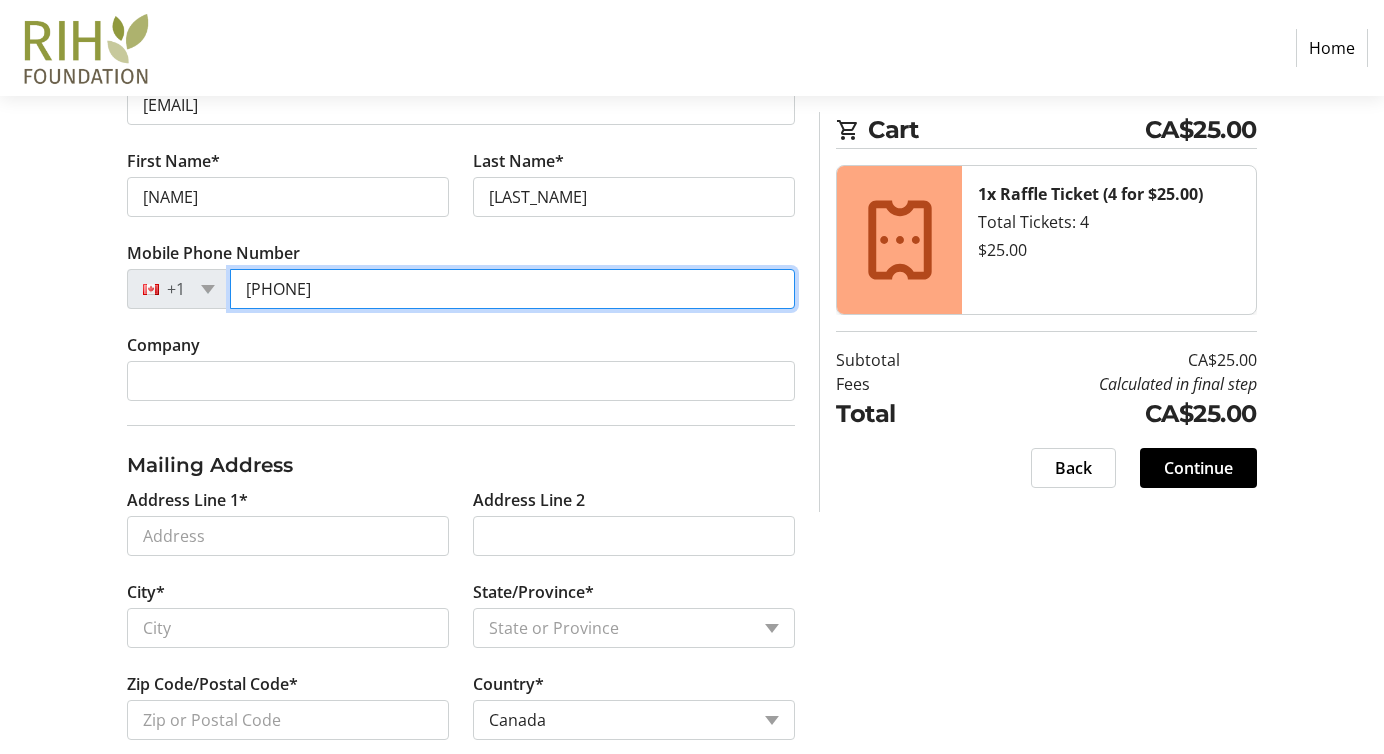 type on "[PHONE]" 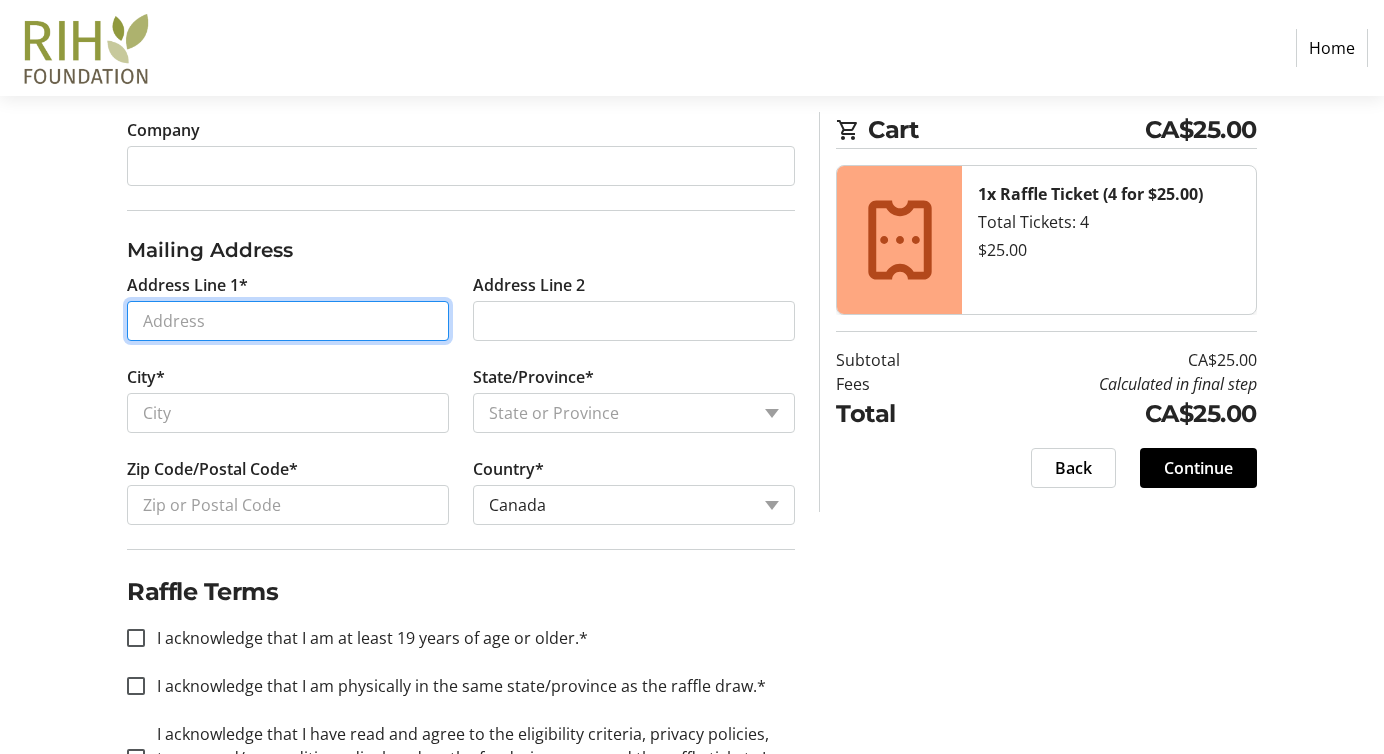 scroll, scrollTop: 773, scrollLeft: 0, axis: vertical 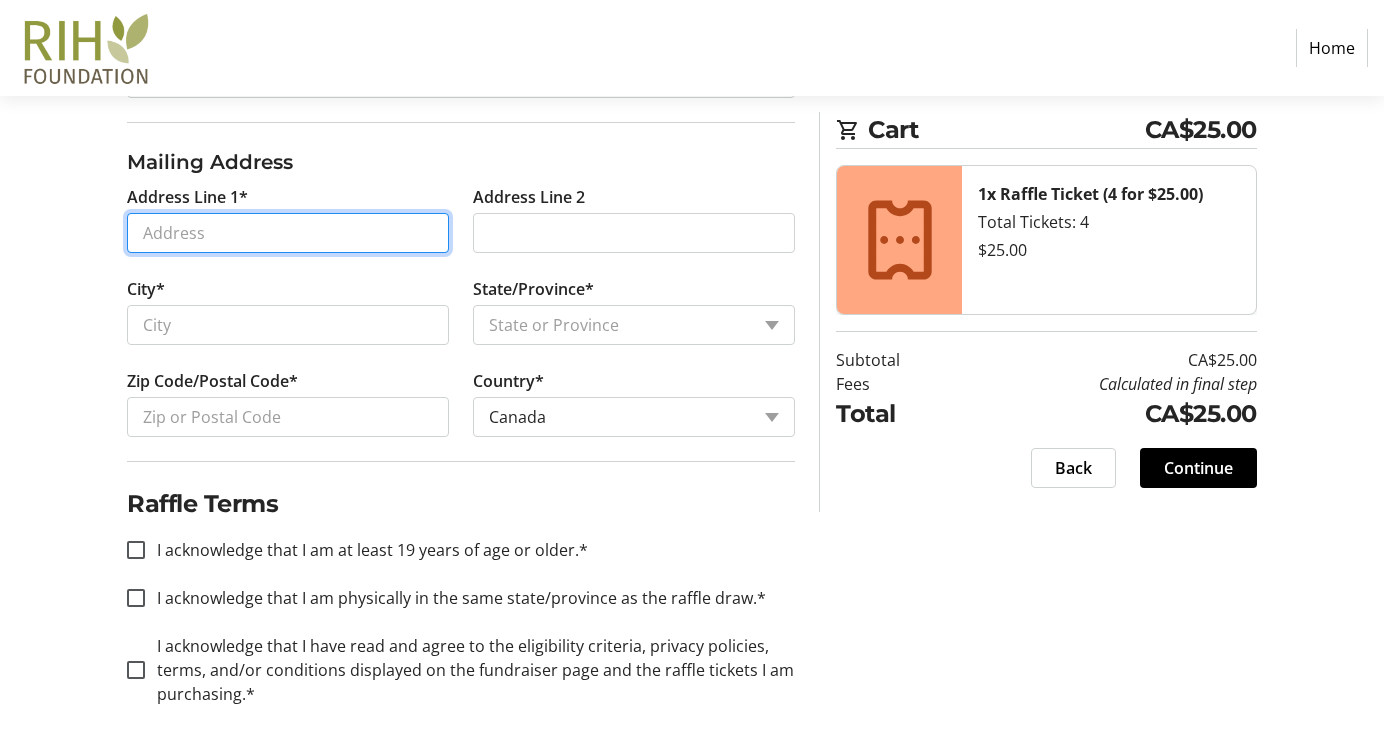 click on "Address Line 1*" at bounding box center [288, 233] 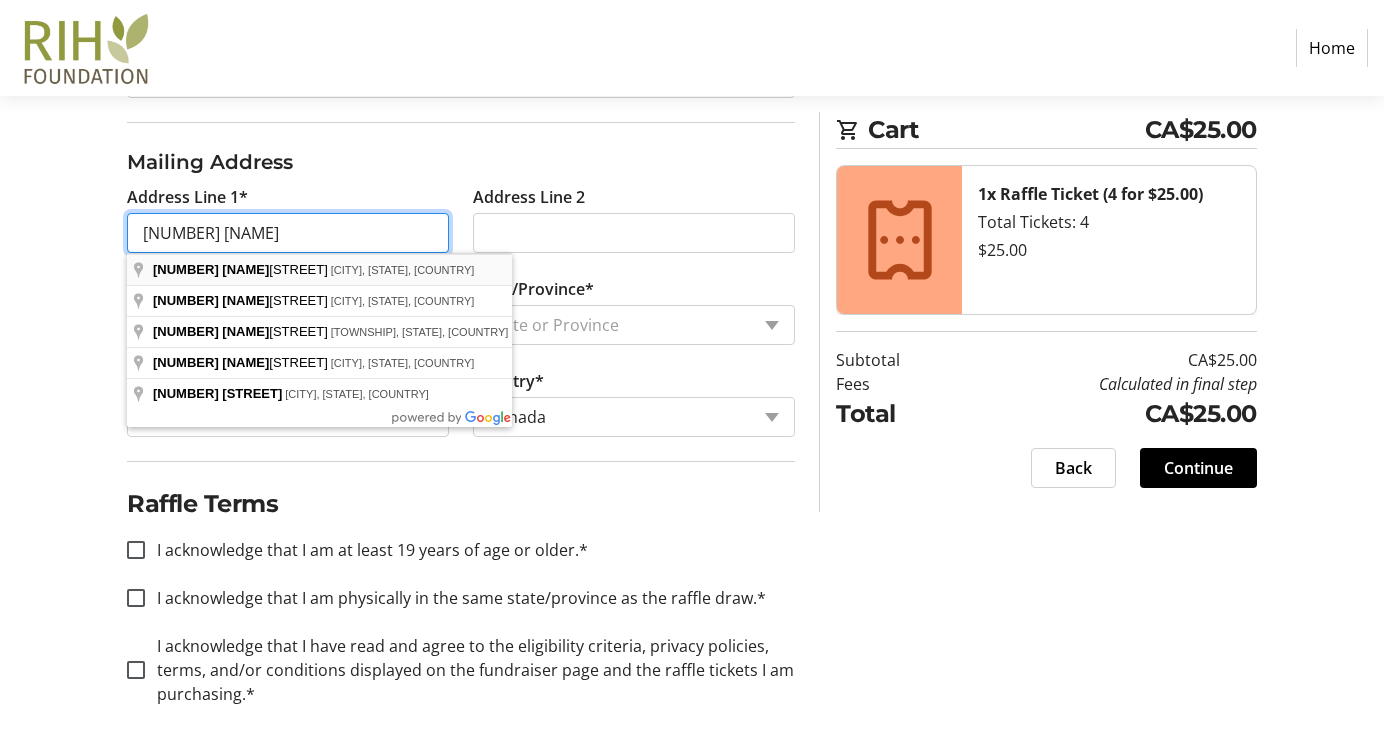 type on "[NUMBER] [NAME]" 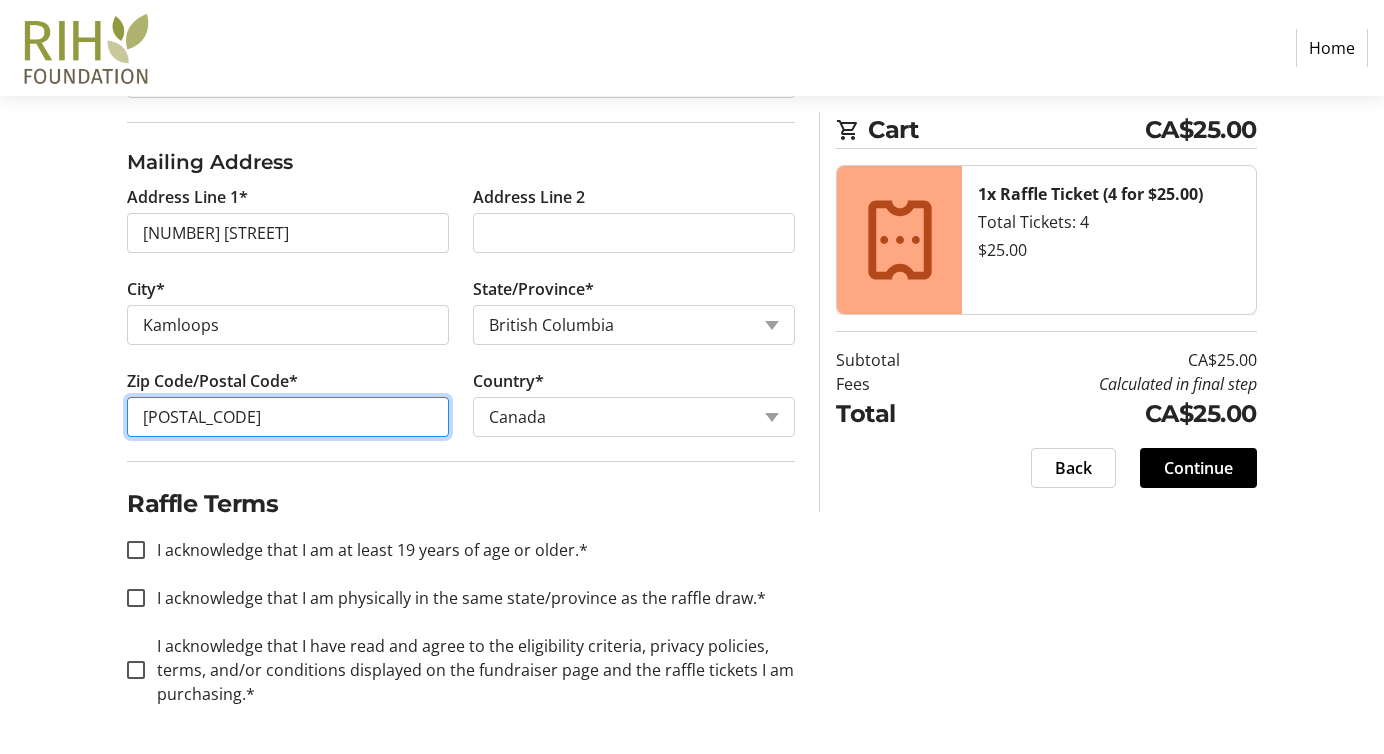 drag, startPoint x: 196, startPoint y: 422, endPoint x: 207, endPoint y: 422, distance: 11 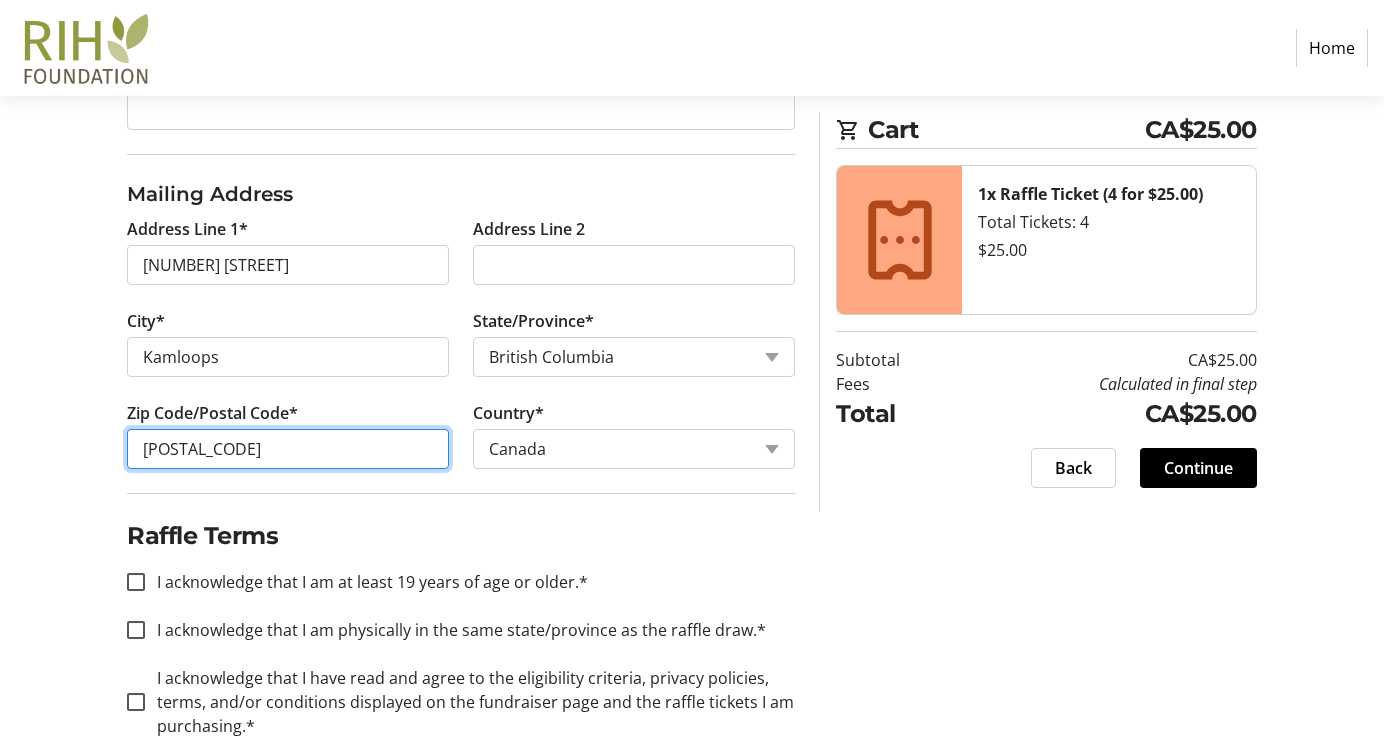 scroll, scrollTop: 739, scrollLeft: 0, axis: vertical 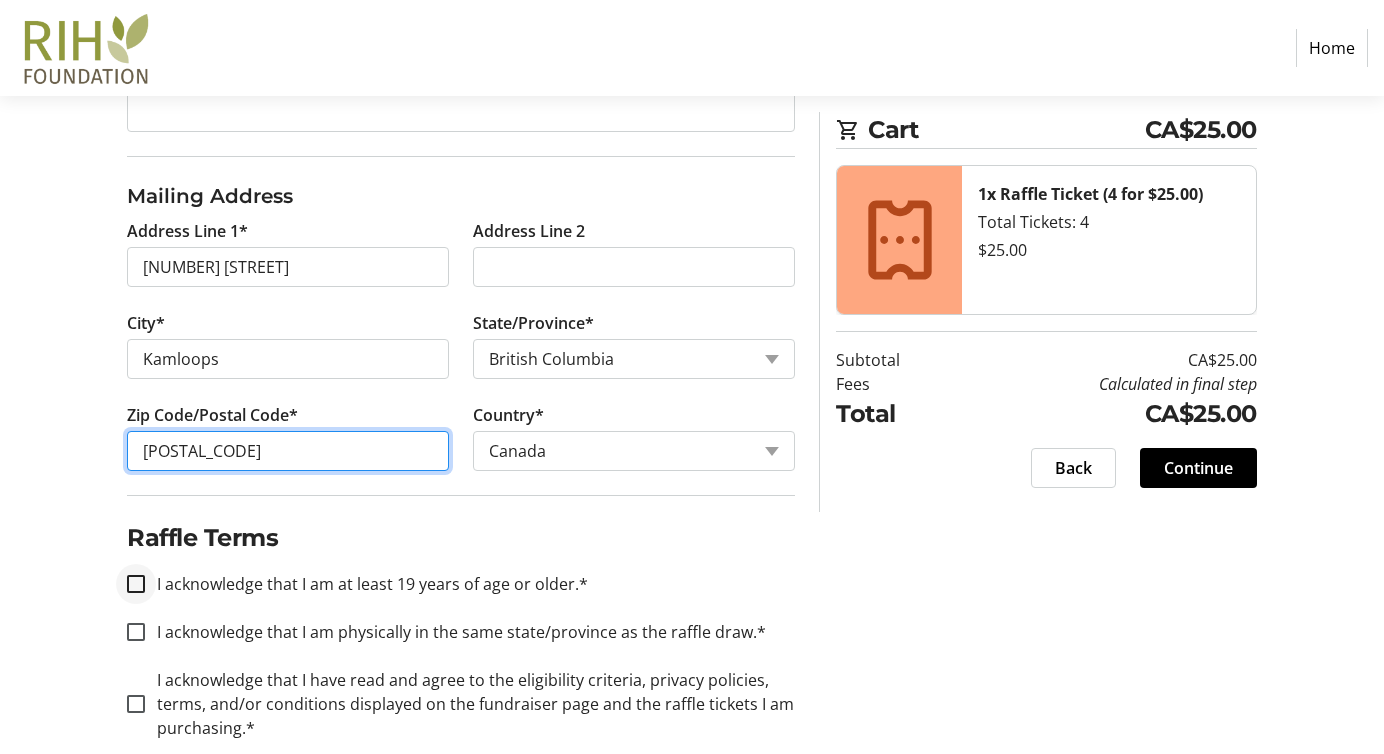 type on "[POSTAL_CODE]" 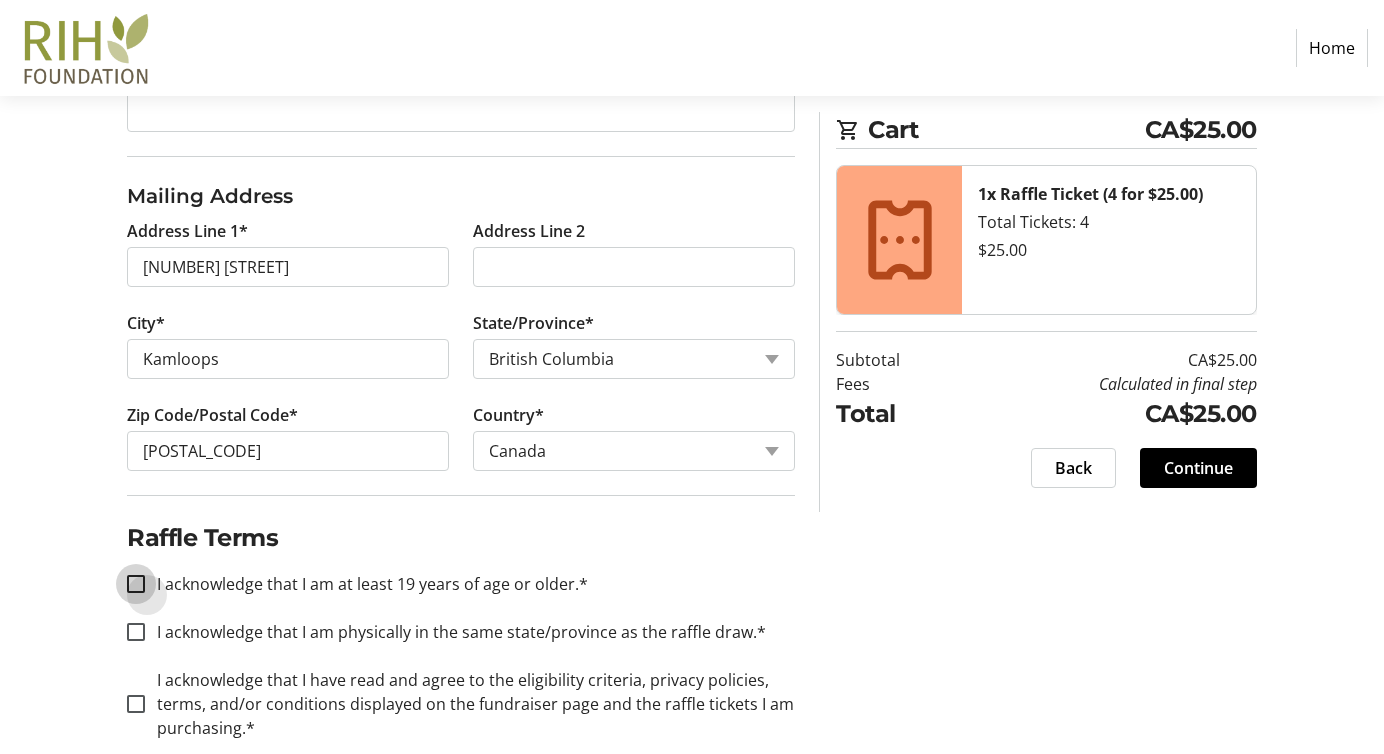 drag, startPoint x: 136, startPoint y: 591, endPoint x: 149, endPoint y: 602, distance: 17.029387 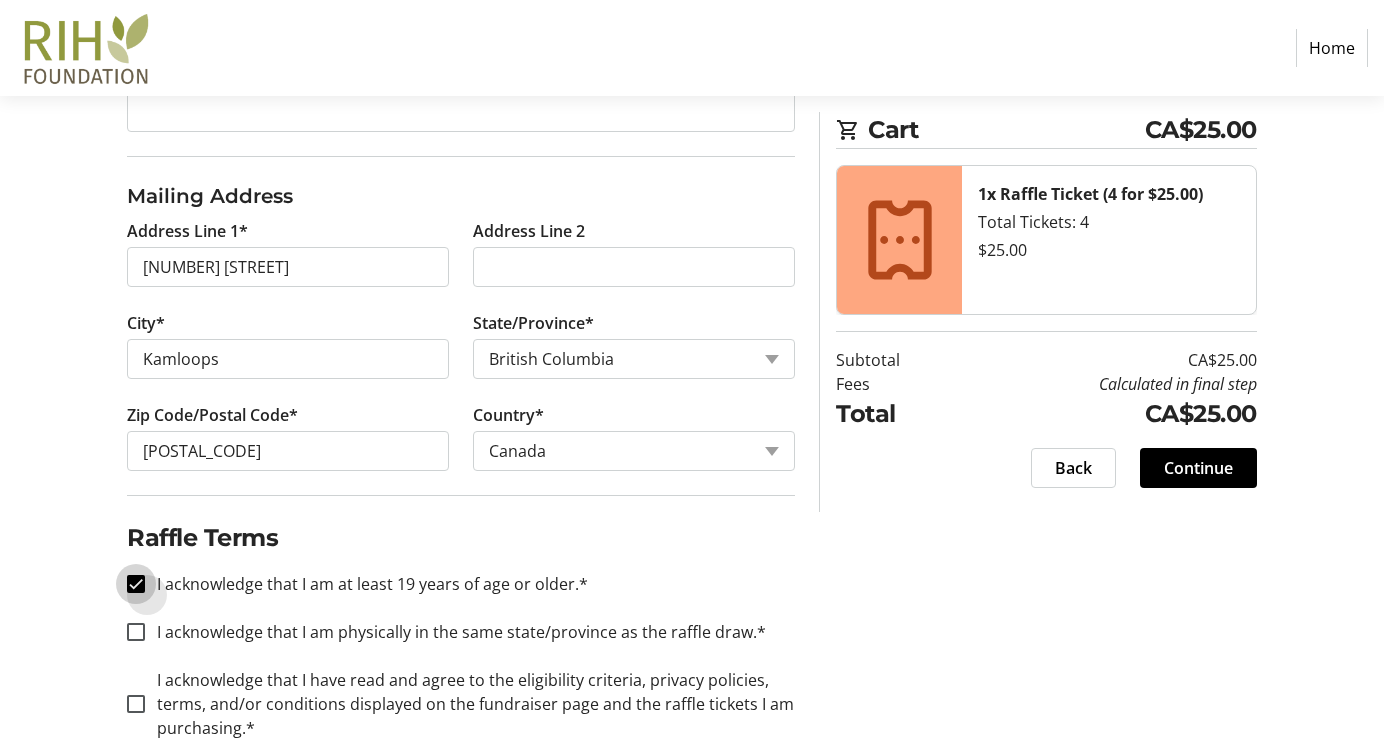 checkbox on "true" 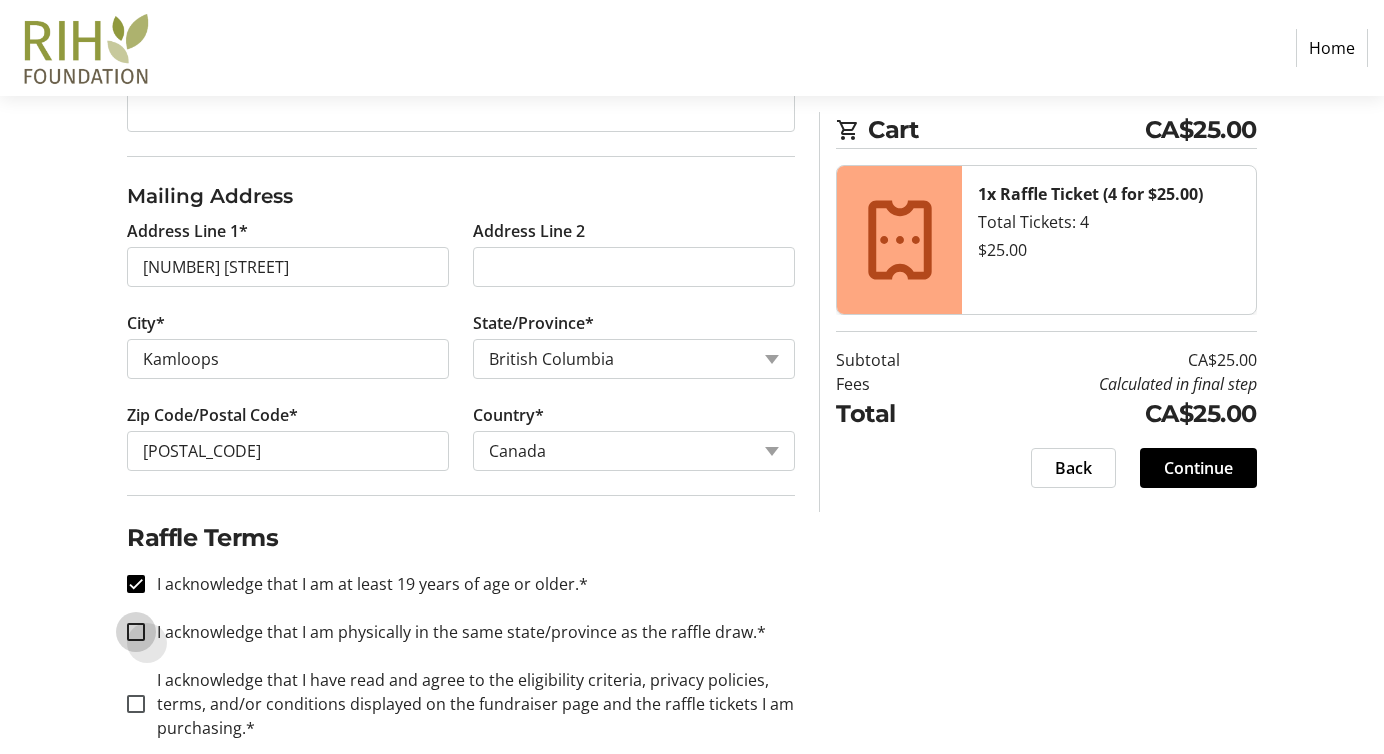 drag, startPoint x: 141, startPoint y: 628, endPoint x: 166, endPoint y: 681, distance: 58.60034 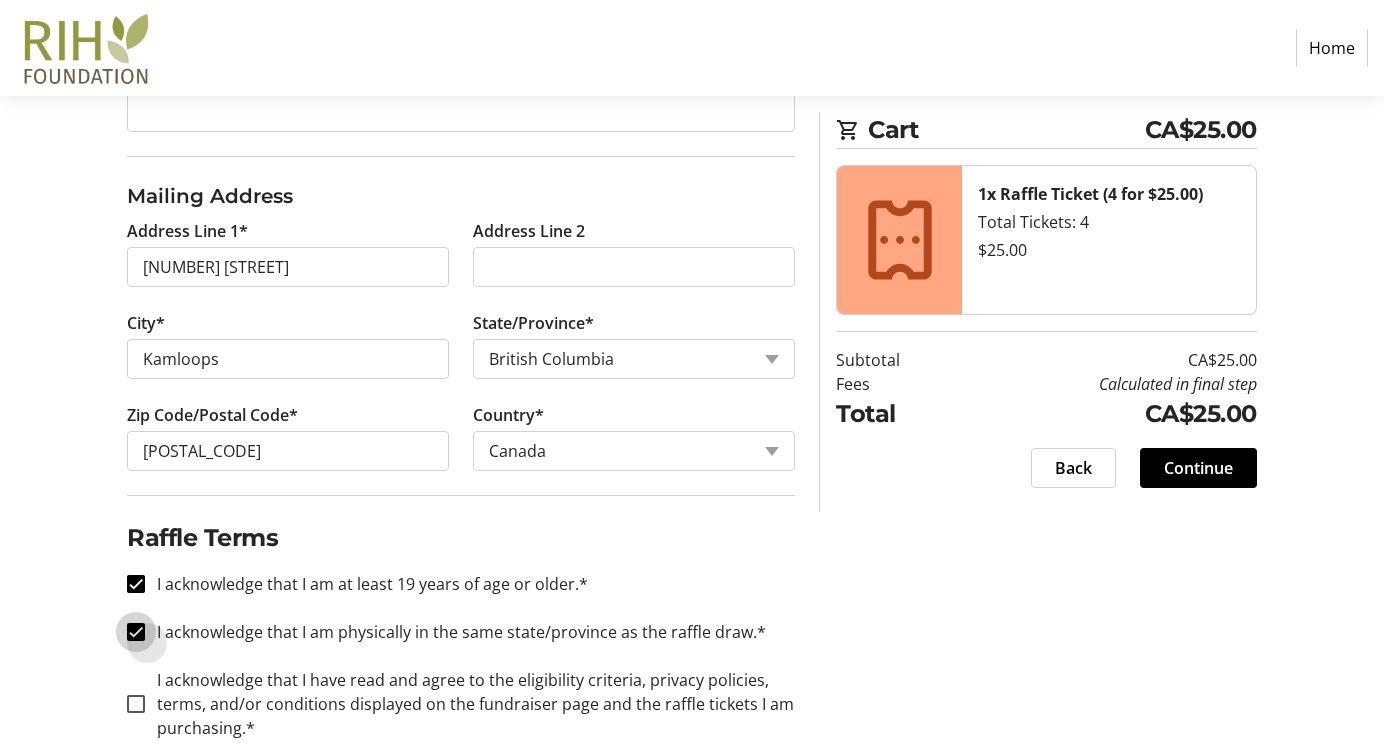 checkbox on "true" 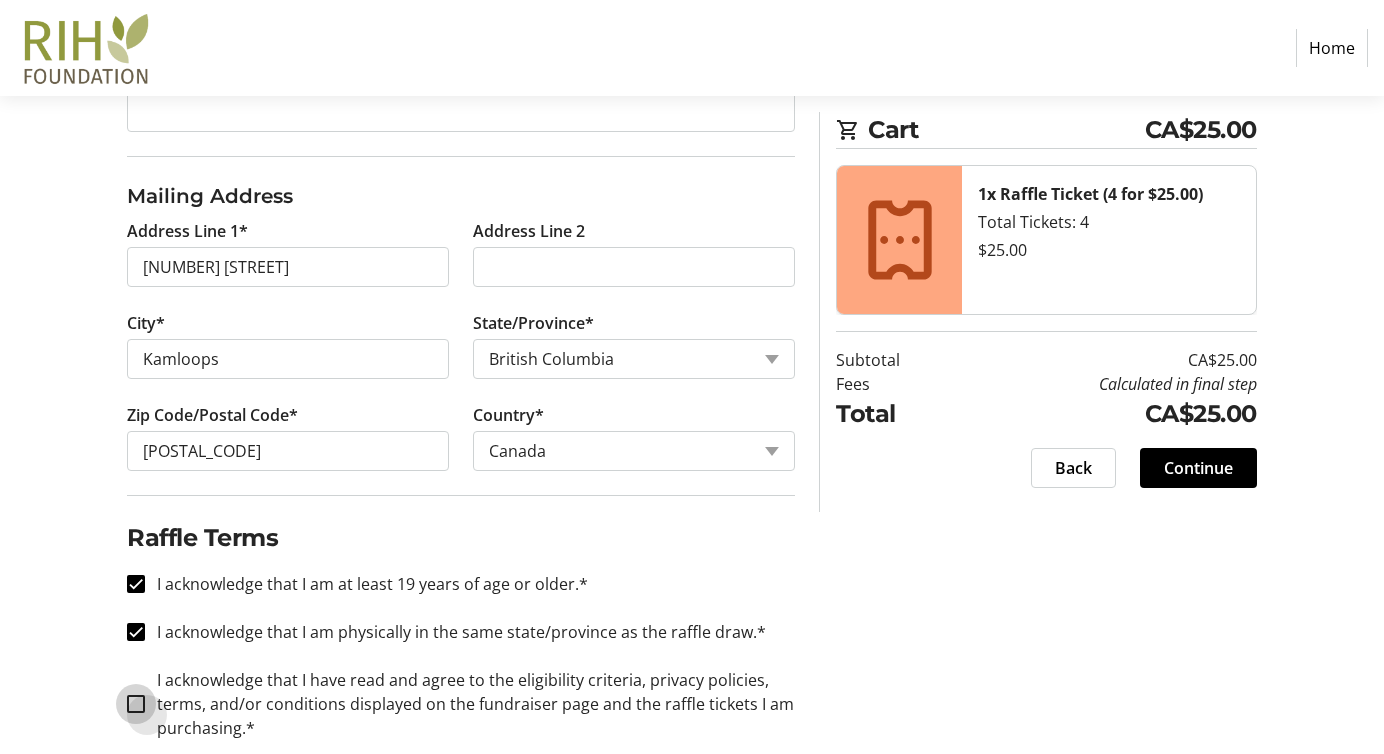 click on "I acknowledge that I have read and agree to the eligibility criteria, privacy policies, terms,
and/or conditions displayed on the fundraiser page and the raffle tickets I am purchasing.*" at bounding box center (136, 704) 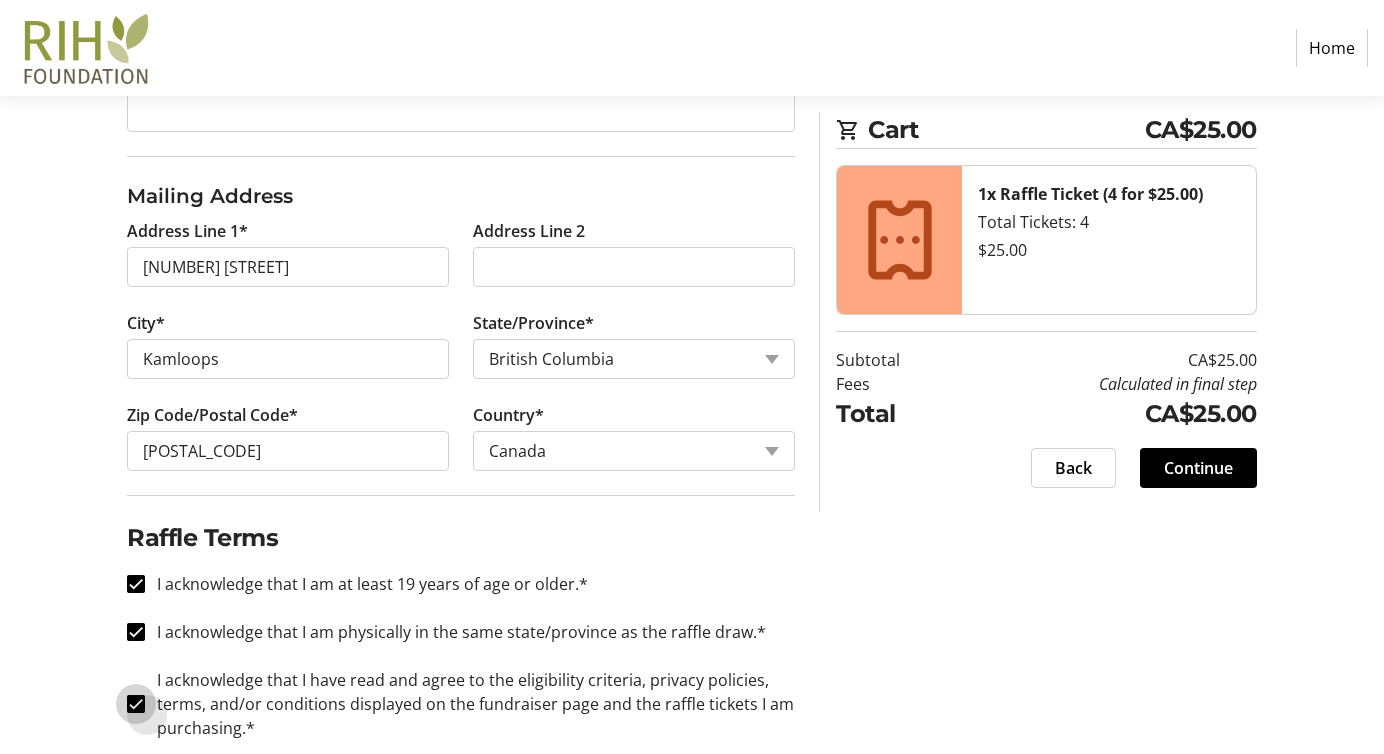 checkbox on "true" 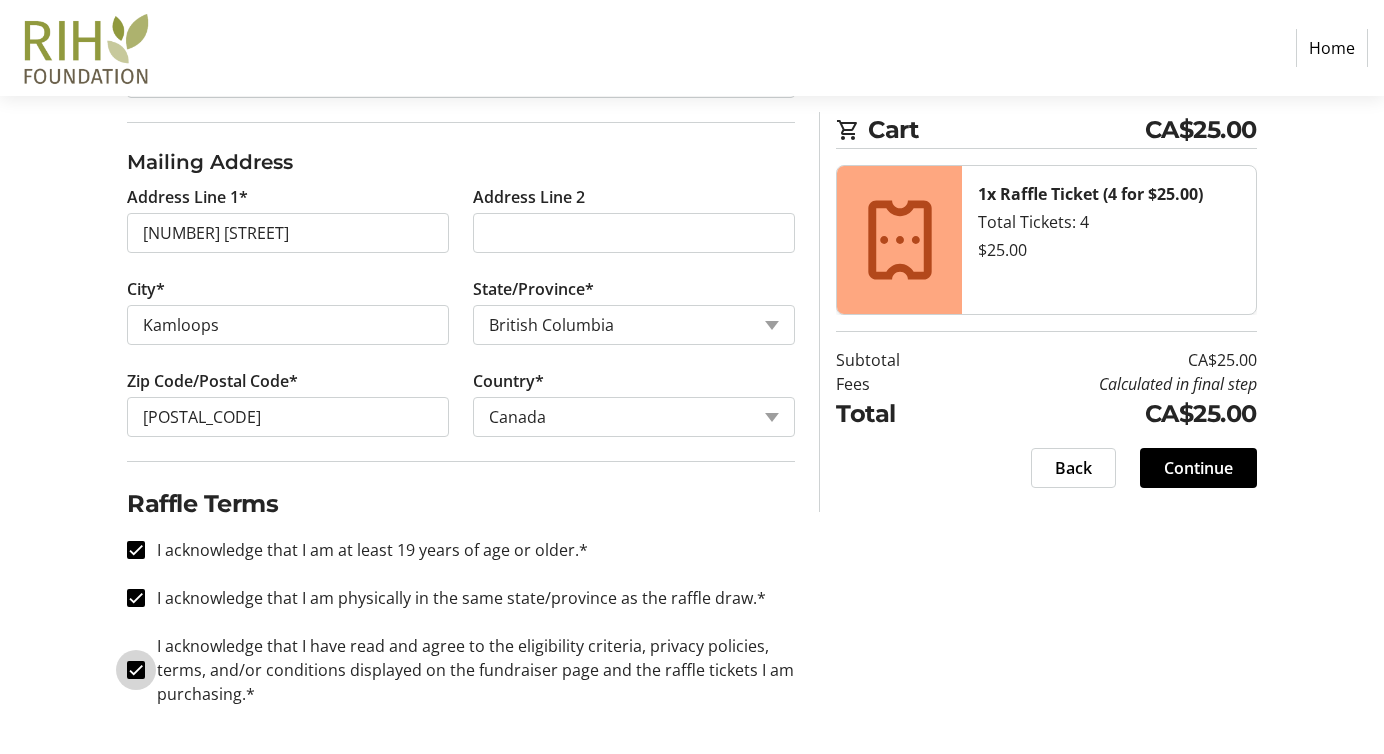 scroll, scrollTop: 773, scrollLeft: 0, axis: vertical 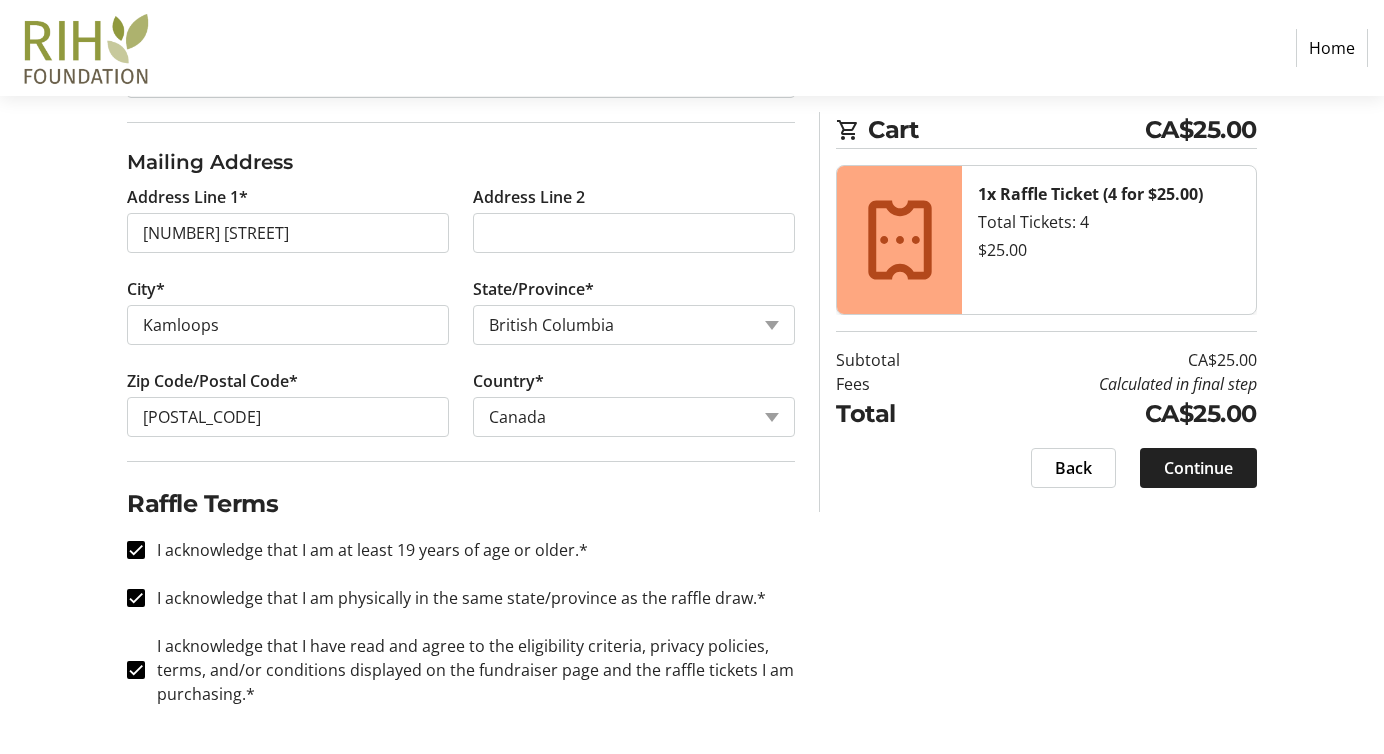 click on "Continue" at bounding box center (1198, 468) 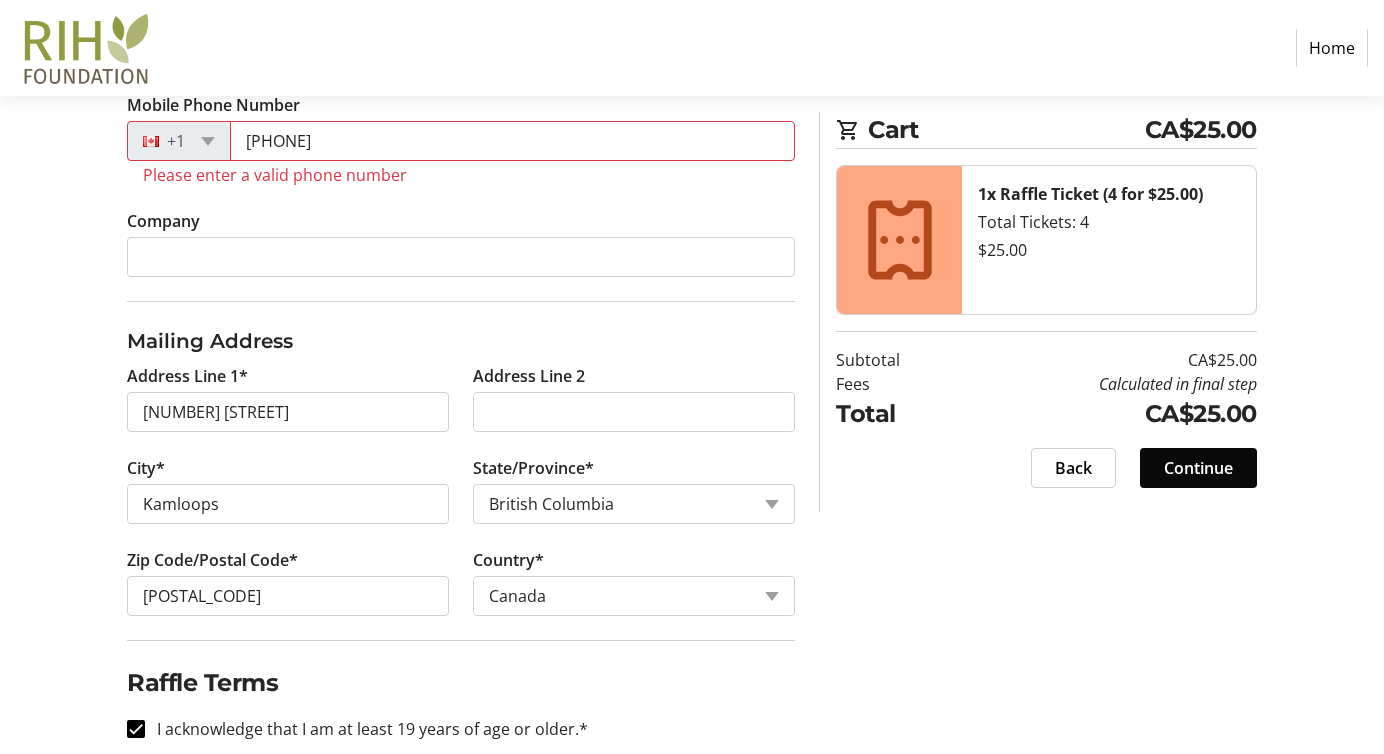scroll, scrollTop: 559, scrollLeft: 0, axis: vertical 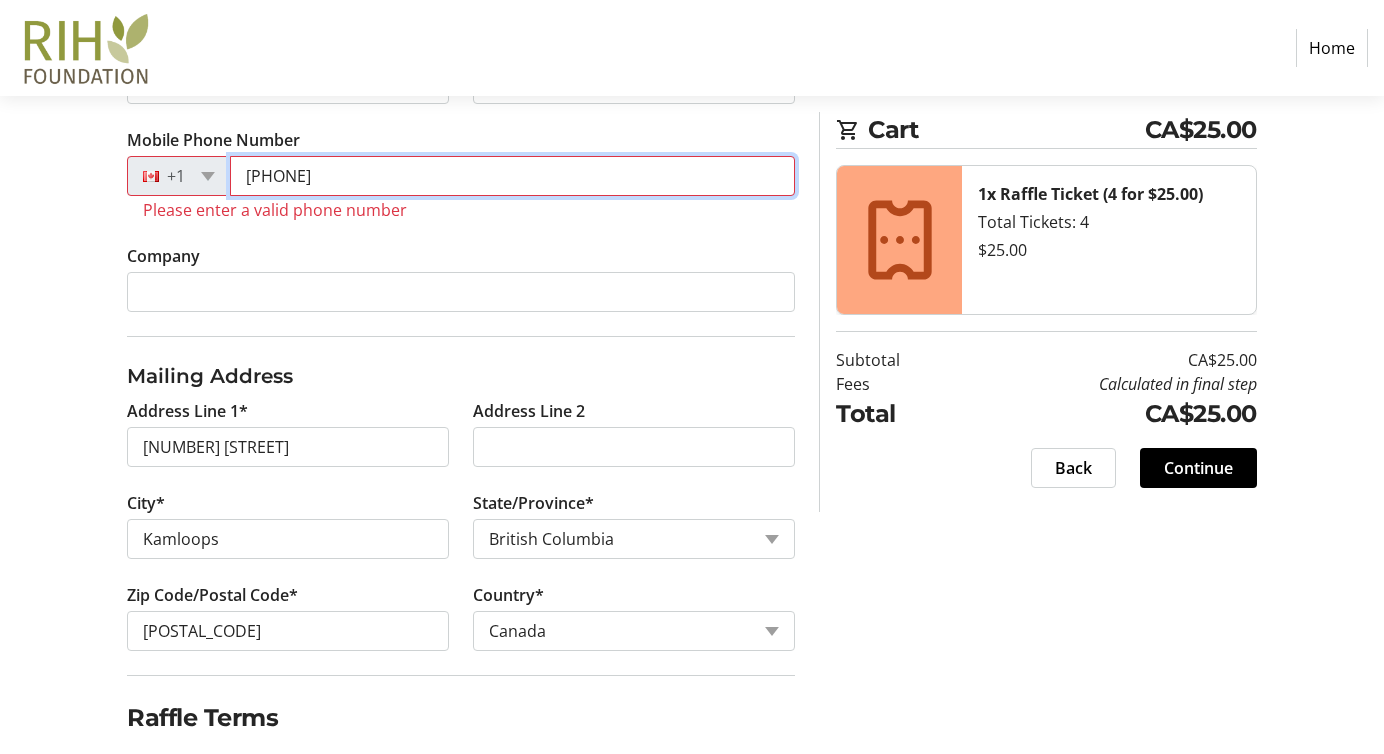 click on "[PHONE]" at bounding box center [512, 176] 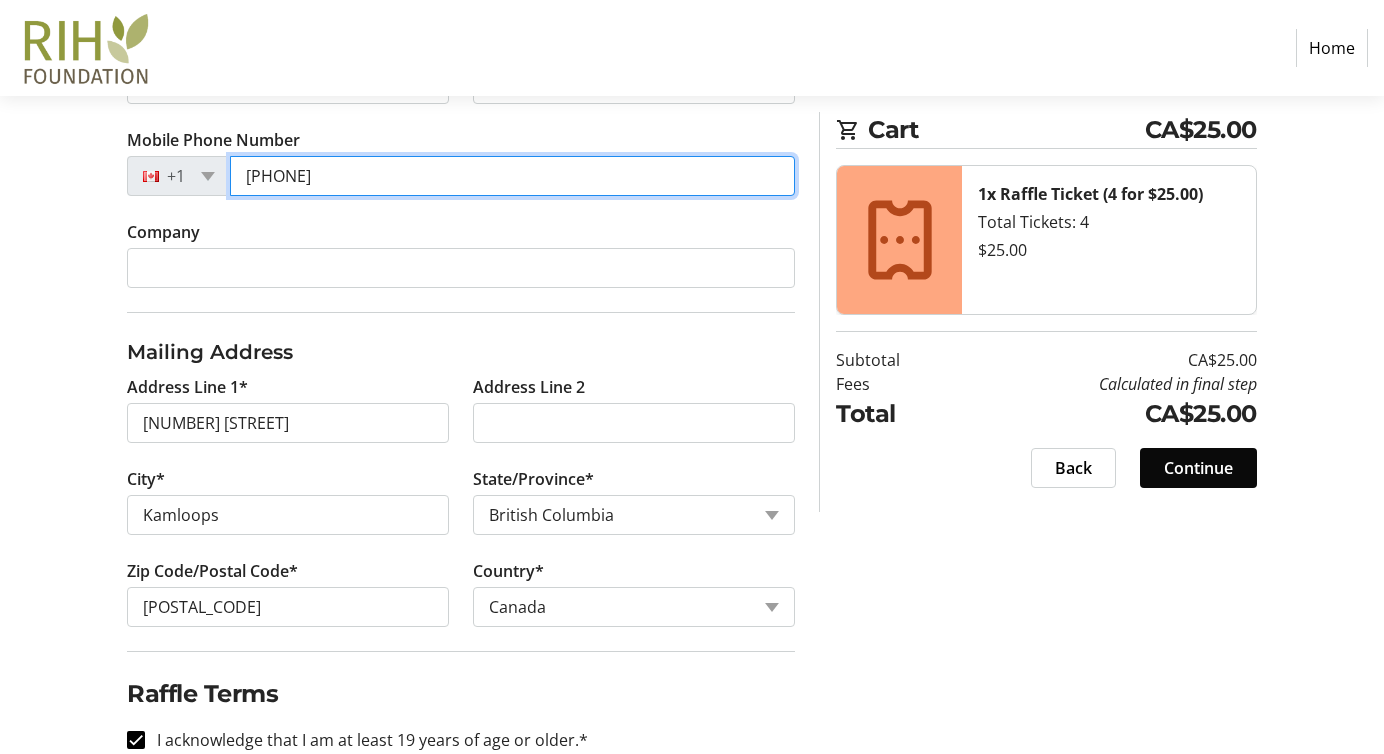 type on "[PHONE]" 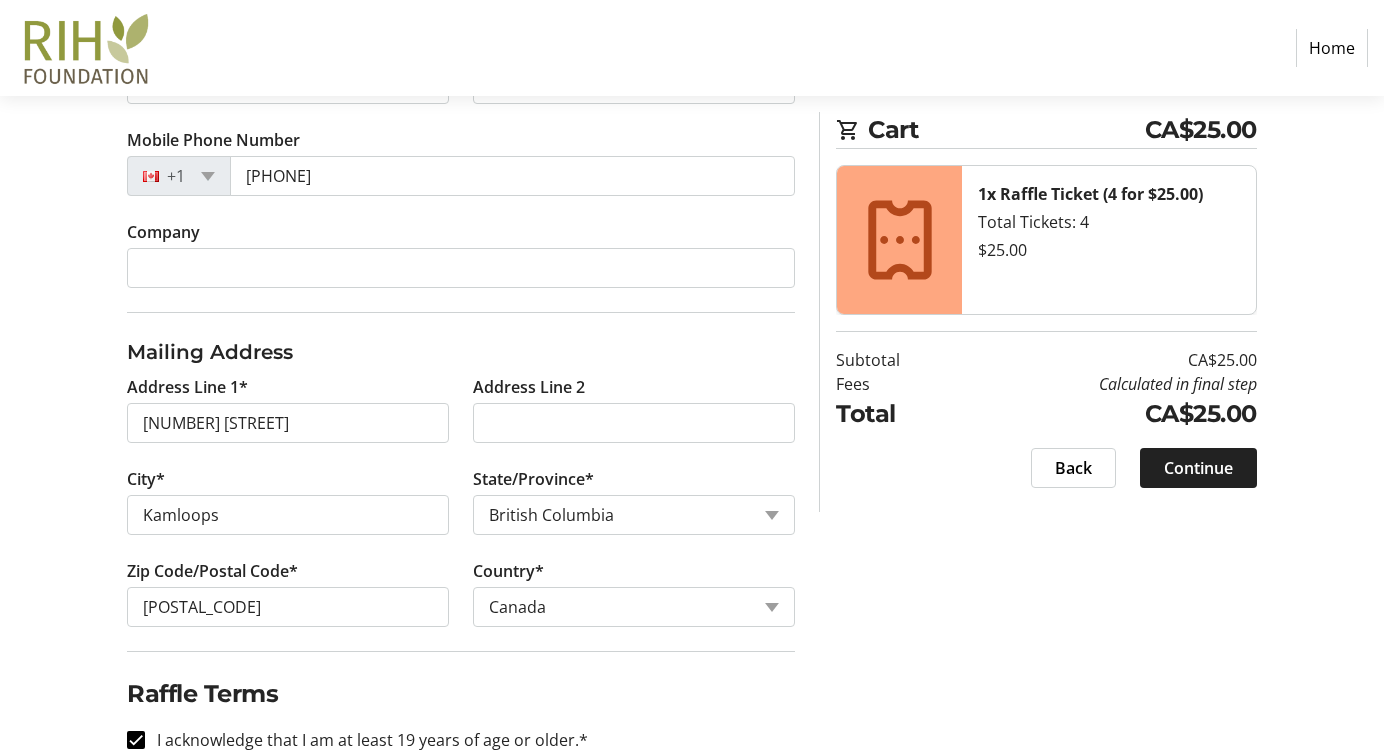 click on "Continue" at bounding box center (1198, 468) 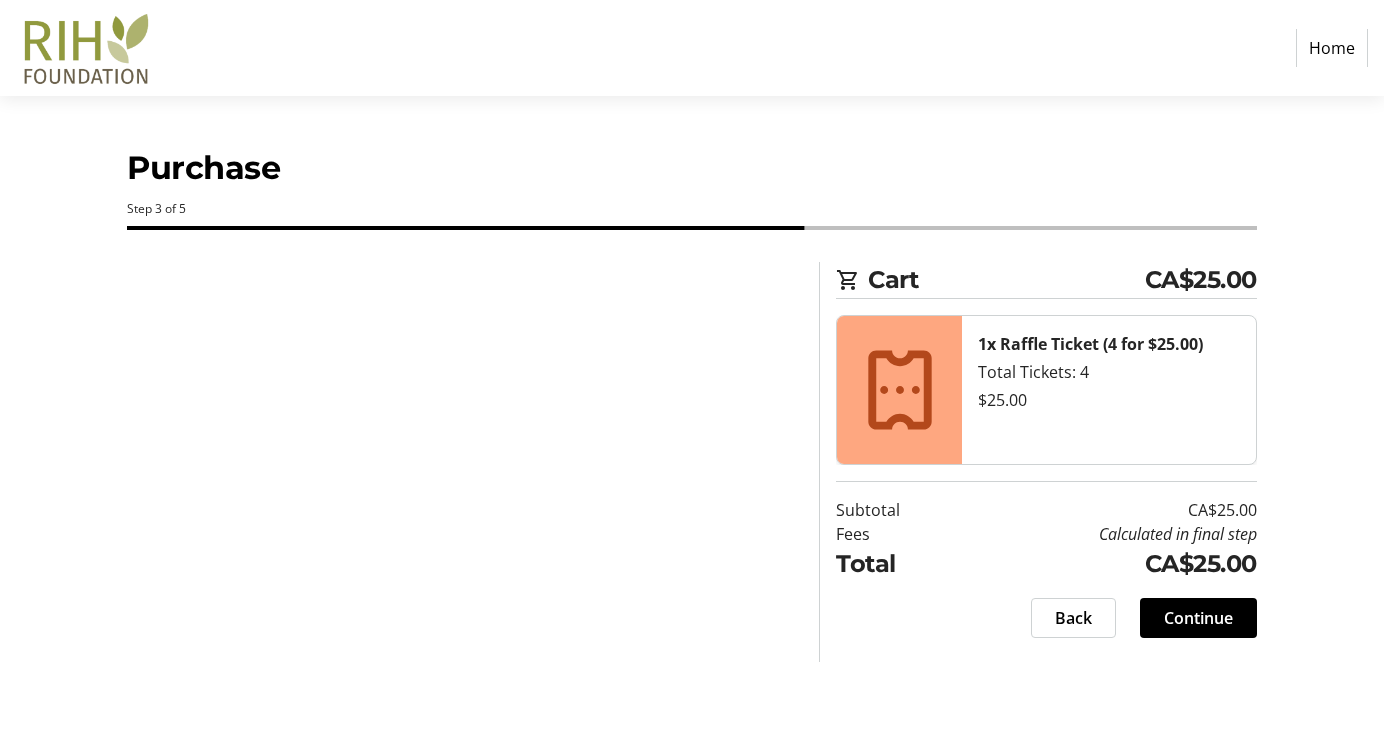 scroll, scrollTop: 0, scrollLeft: 0, axis: both 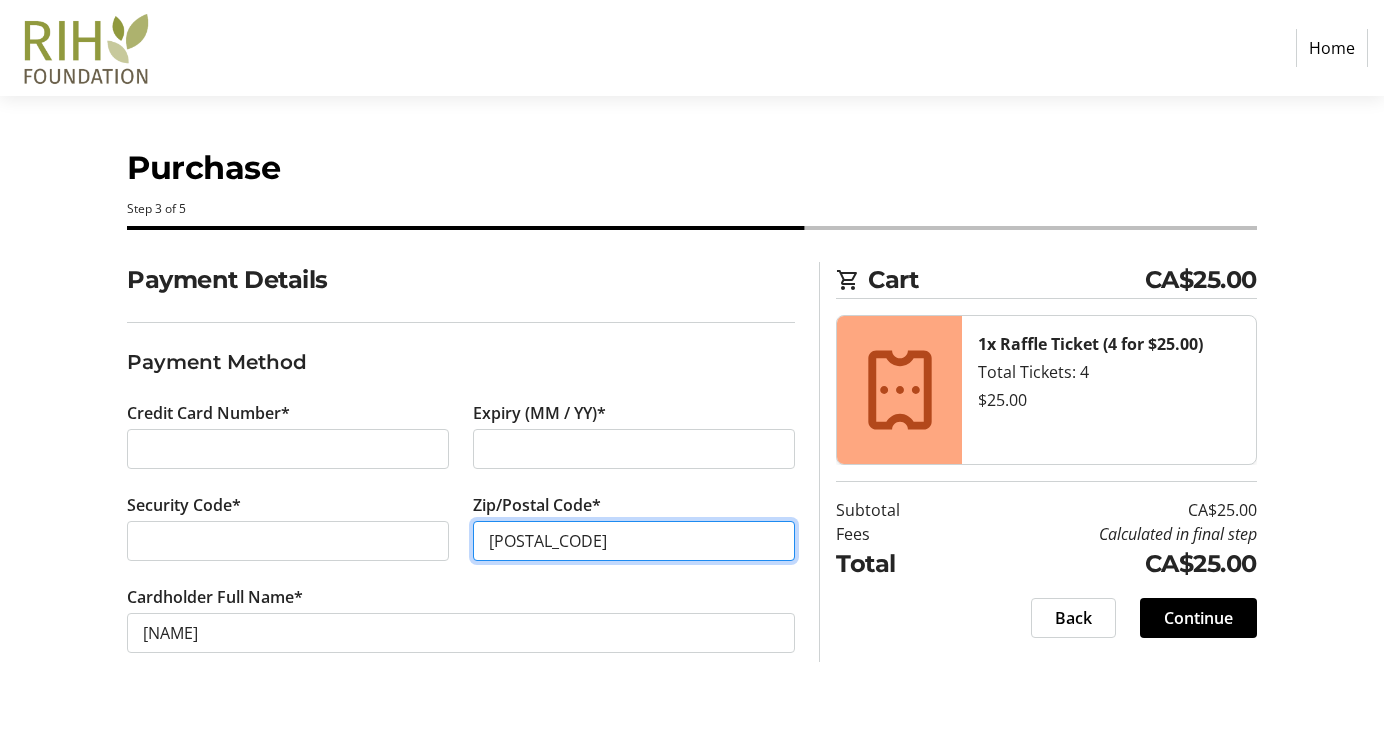 type on "[POSTAL_CODE]" 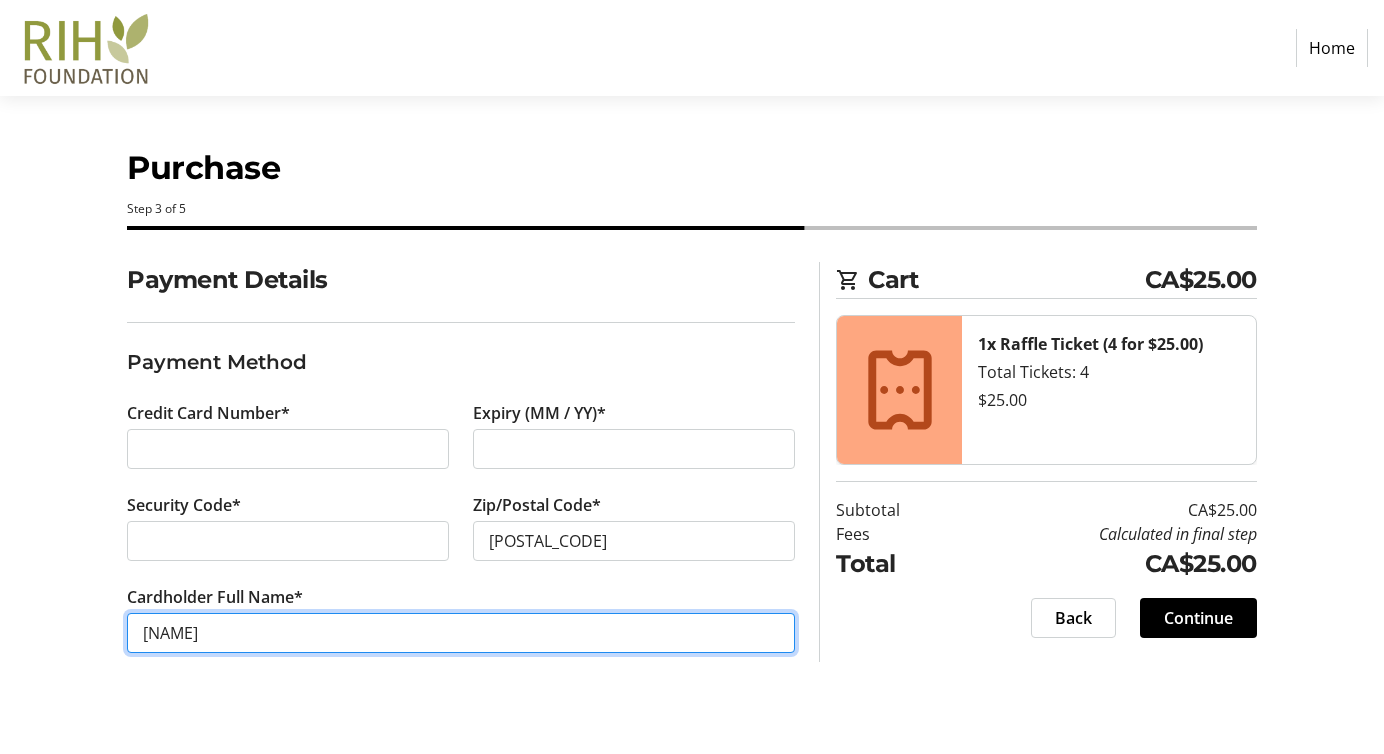 drag, startPoint x: 174, startPoint y: 634, endPoint x: 196, endPoint y: 623, distance: 24.596748 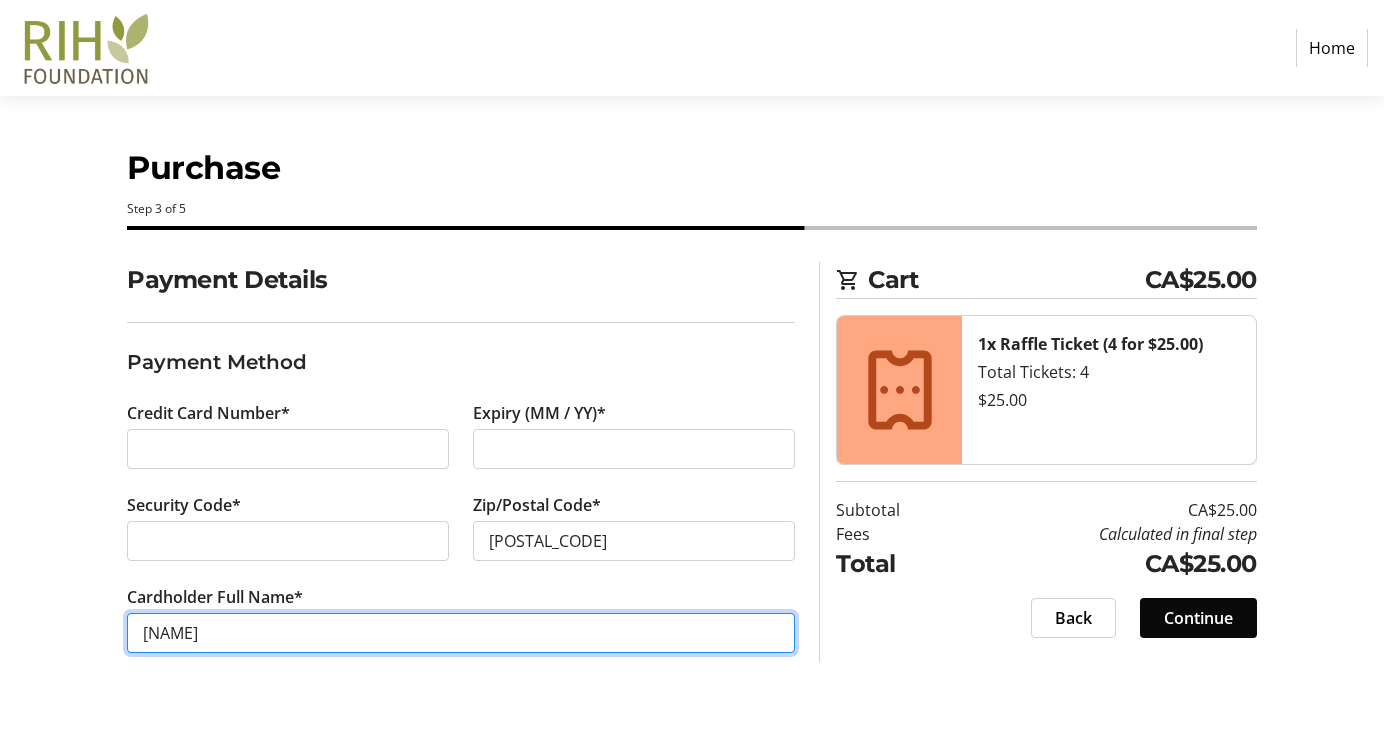 scroll, scrollTop: 0, scrollLeft: 0, axis: both 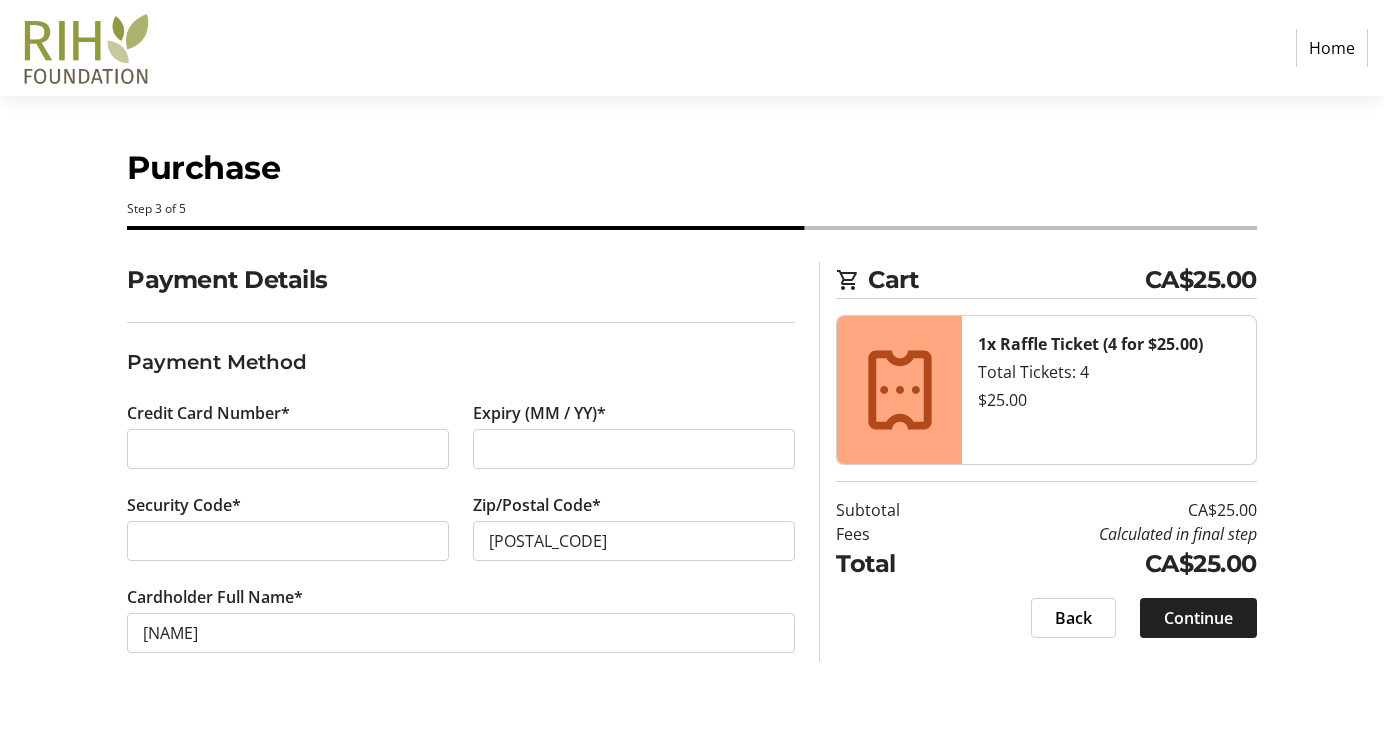 click on "Continue" at bounding box center [1198, 618] 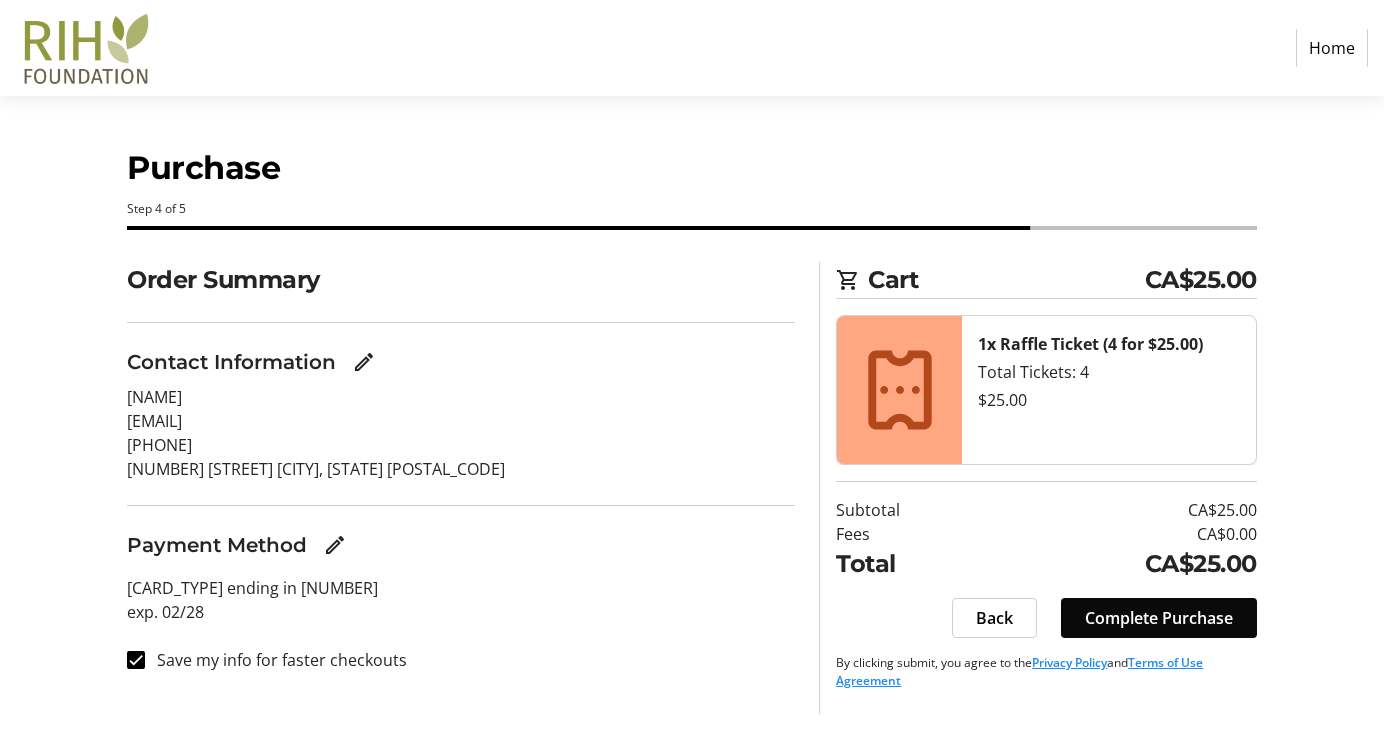 scroll, scrollTop: 0, scrollLeft: 0, axis: both 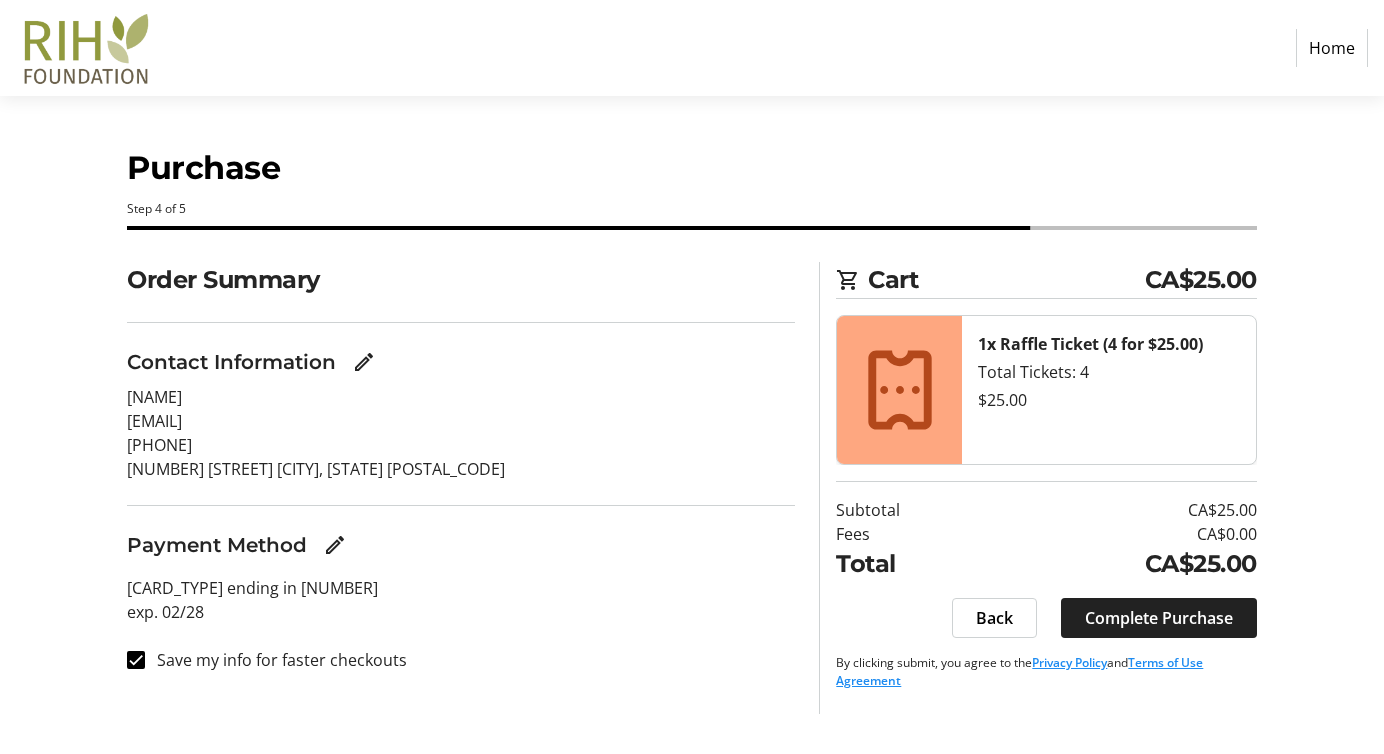 click on "Complete Purchase" at bounding box center [1159, 618] 